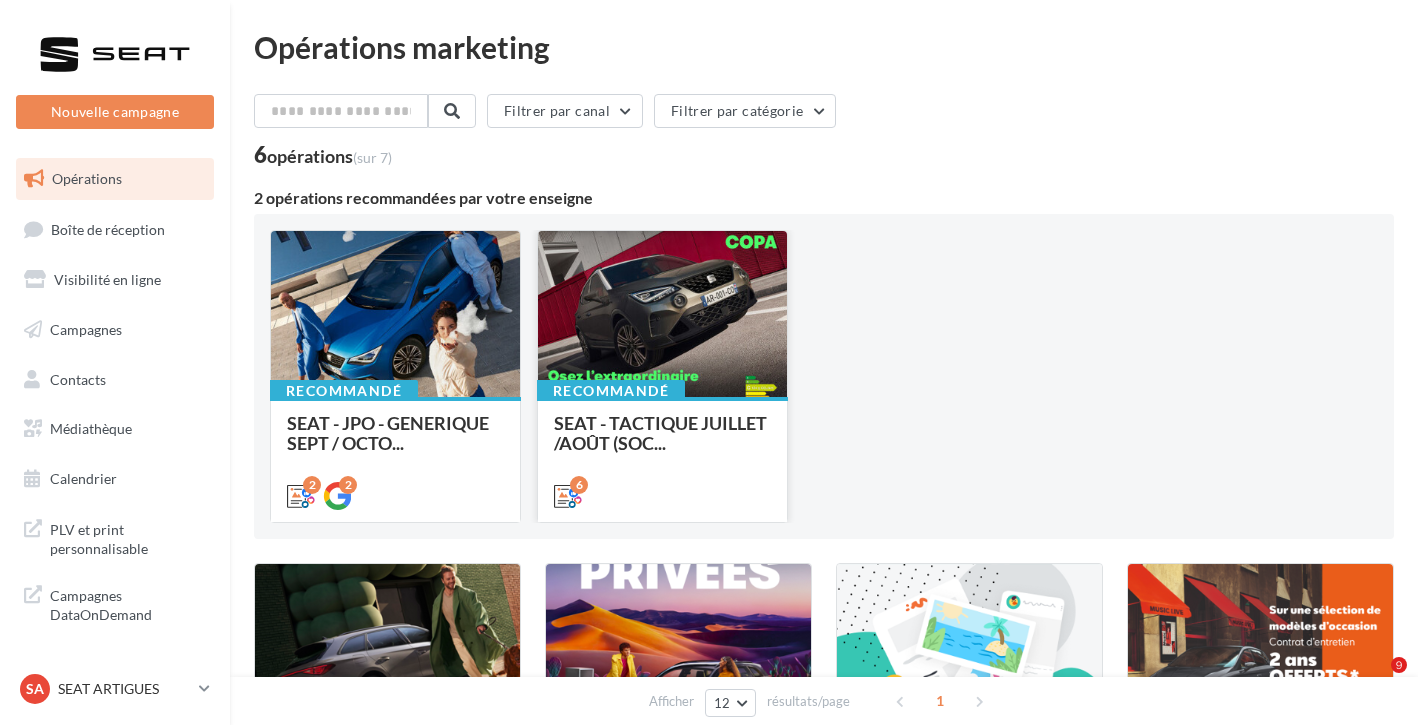 scroll, scrollTop: 77, scrollLeft: 0, axis: vertical 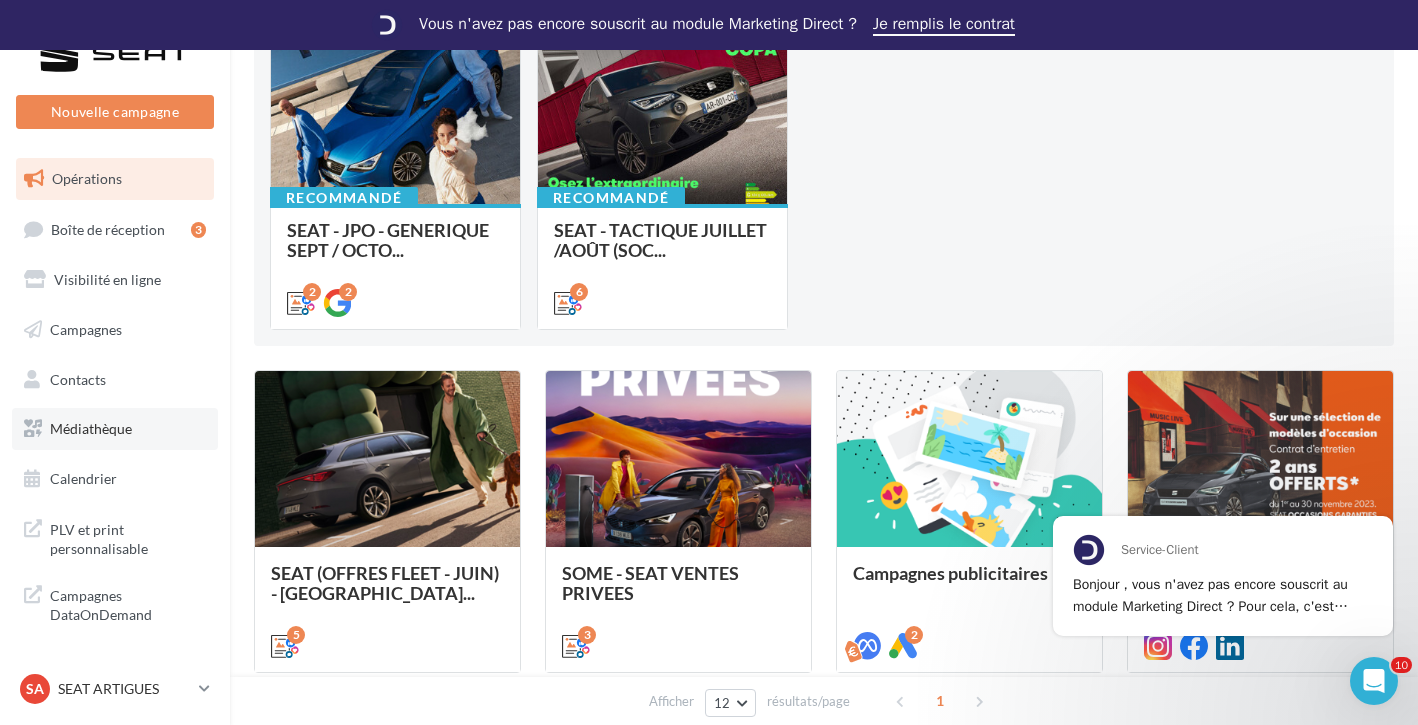 click on "Médiathèque" at bounding box center (115, 429) 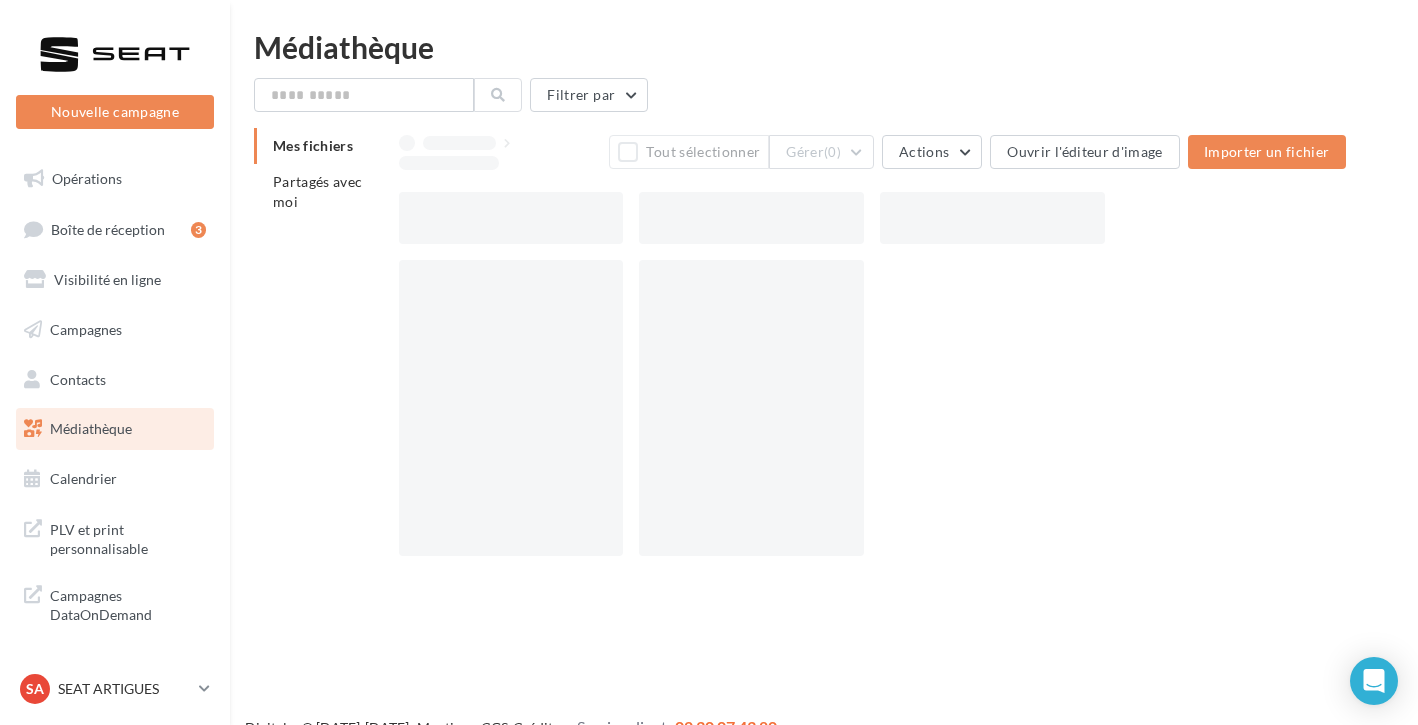 scroll, scrollTop: 0, scrollLeft: 0, axis: both 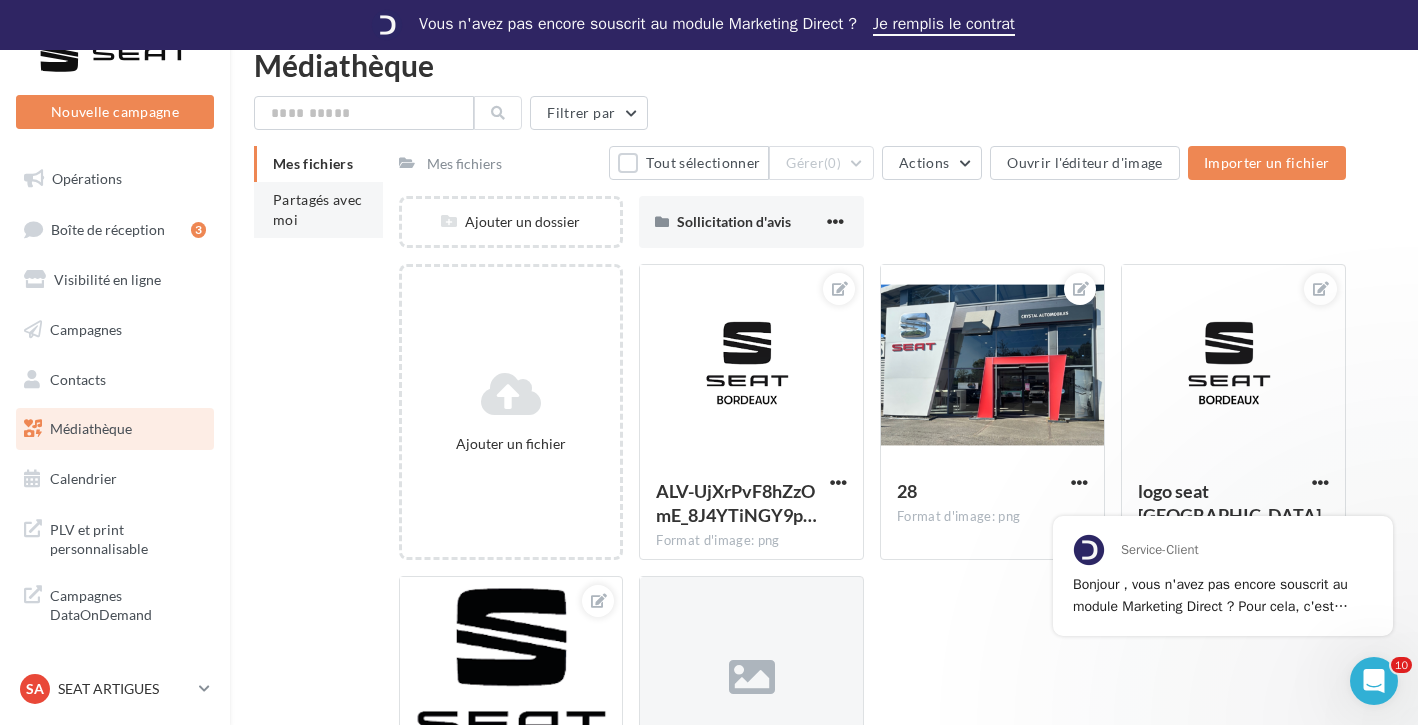 click on "Partagés avec moi" at bounding box center [318, 210] 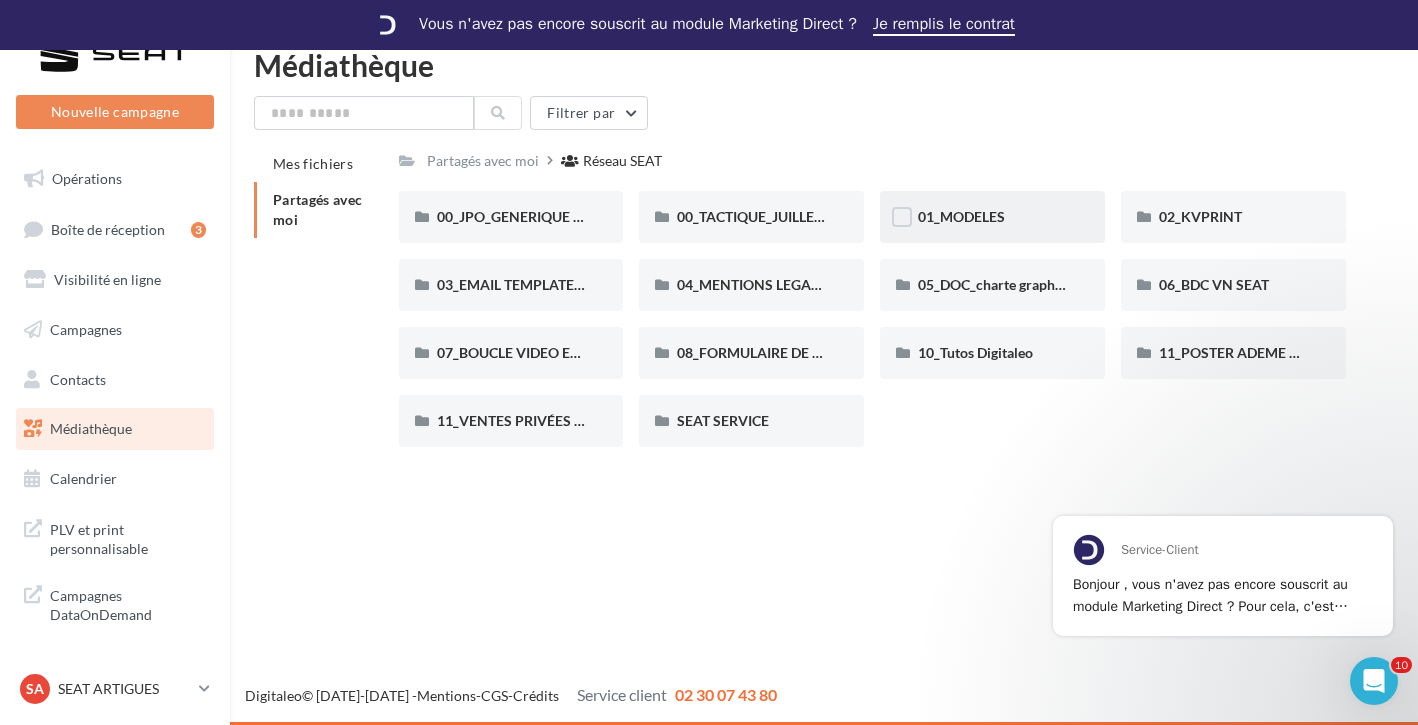 click on "01_MODELES" at bounding box center [992, 217] 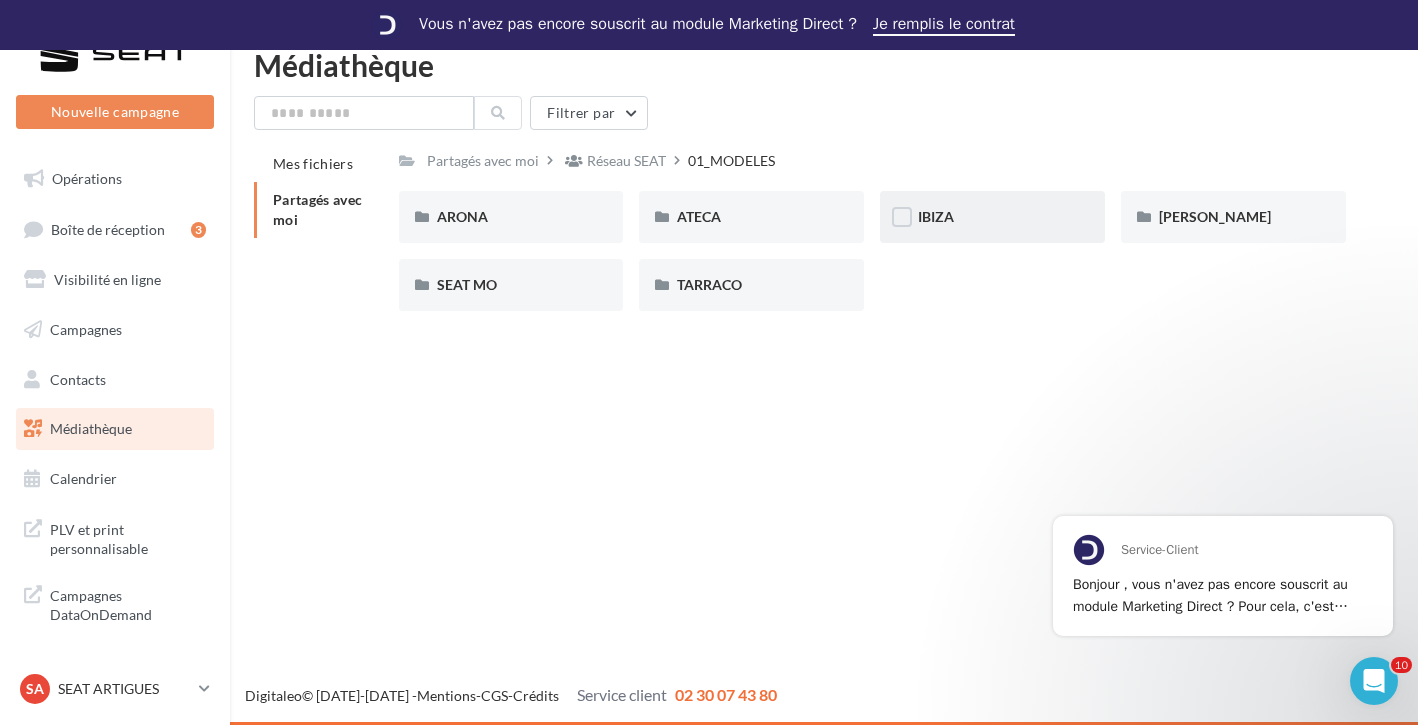 click on "IBIZA" at bounding box center [992, 217] 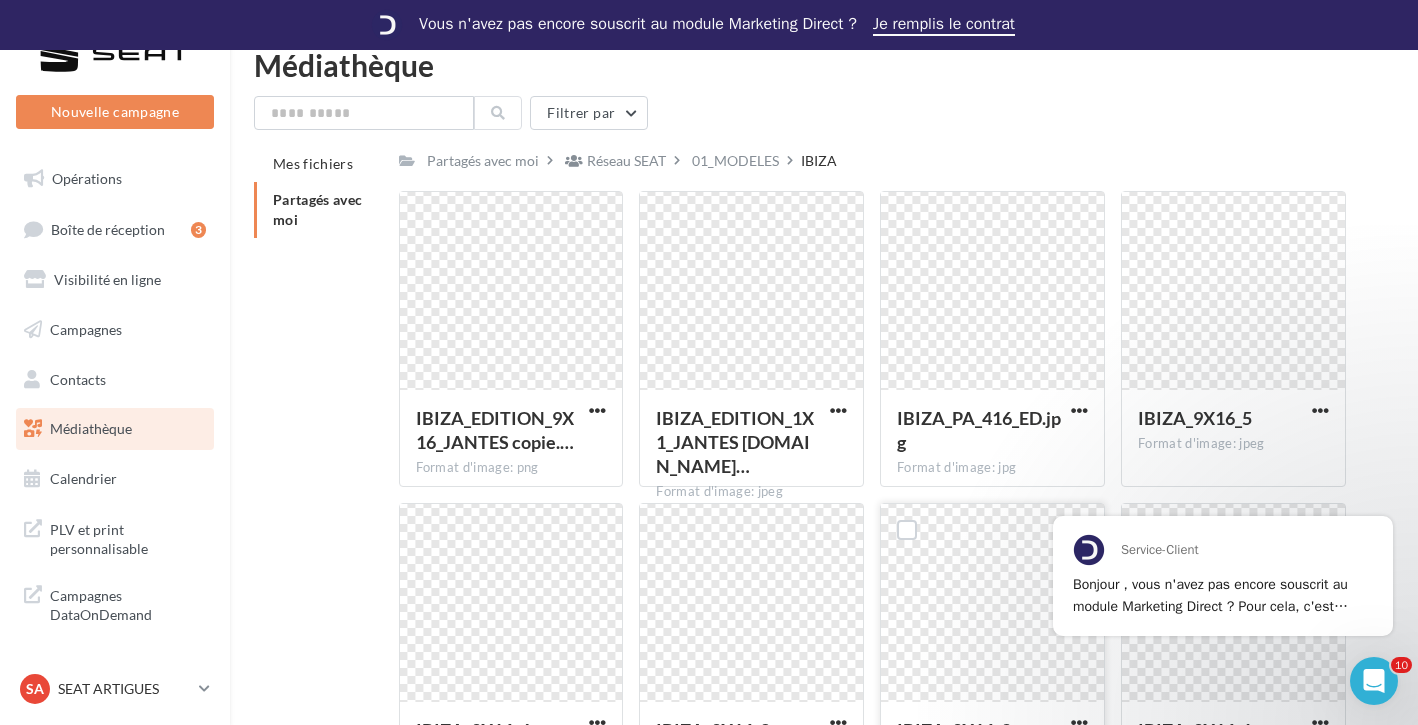 scroll, scrollTop: 0, scrollLeft: 0, axis: both 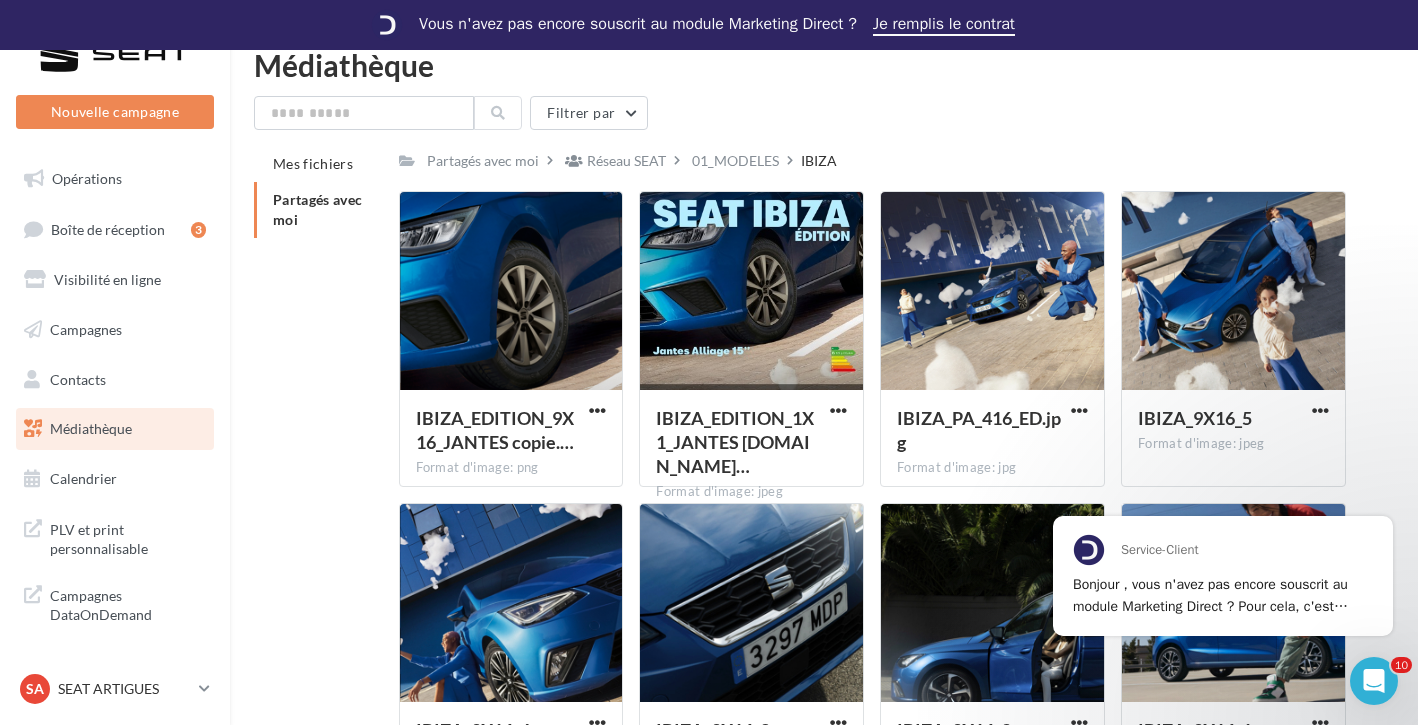 click on "01_MODELES" at bounding box center [735, 161] 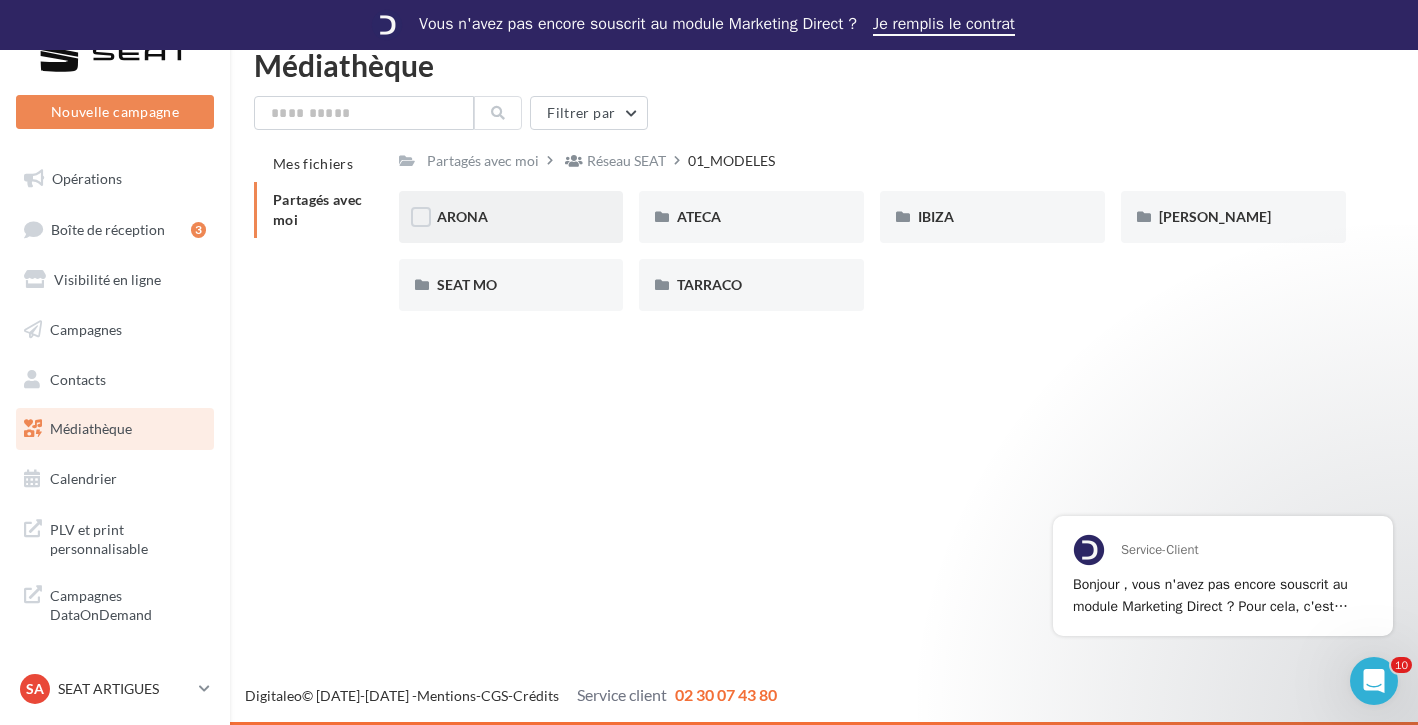 click on "ARONA" at bounding box center (511, 217) 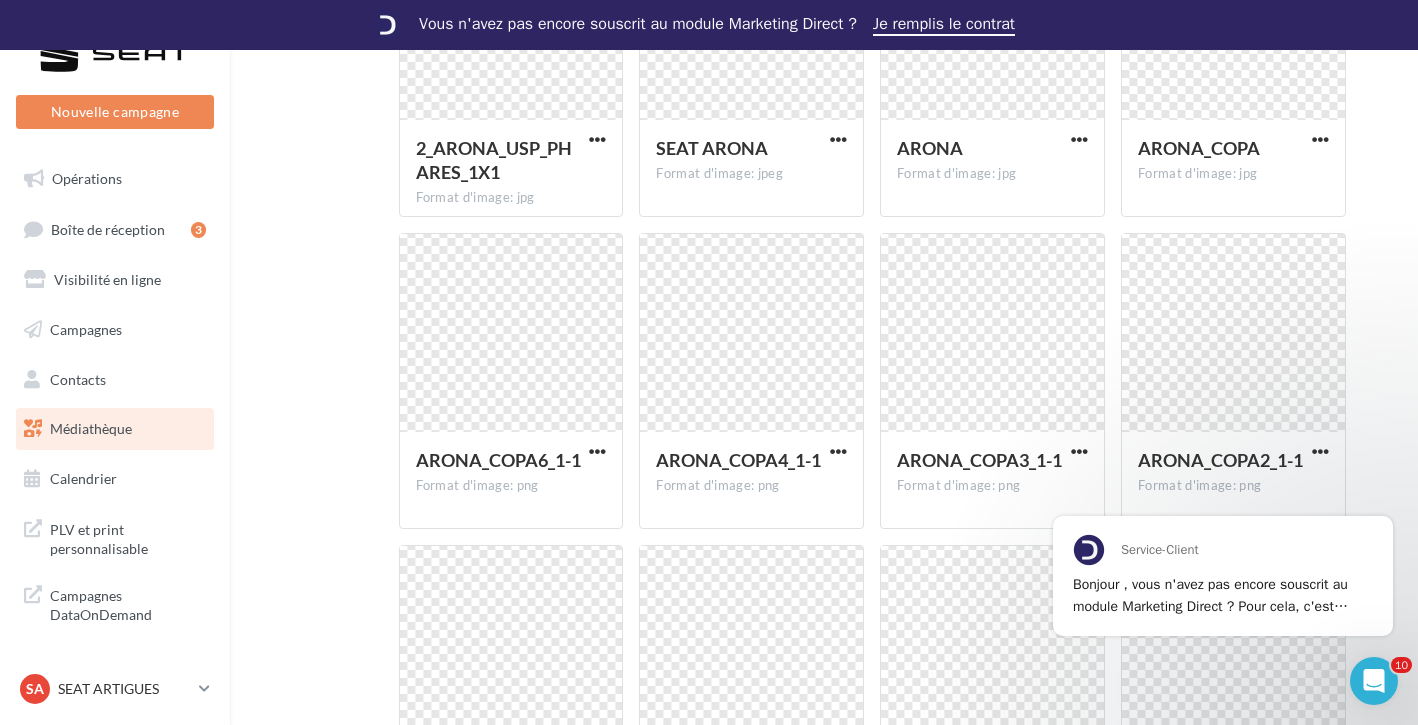 scroll, scrollTop: 2473, scrollLeft: 0, axis: vertical 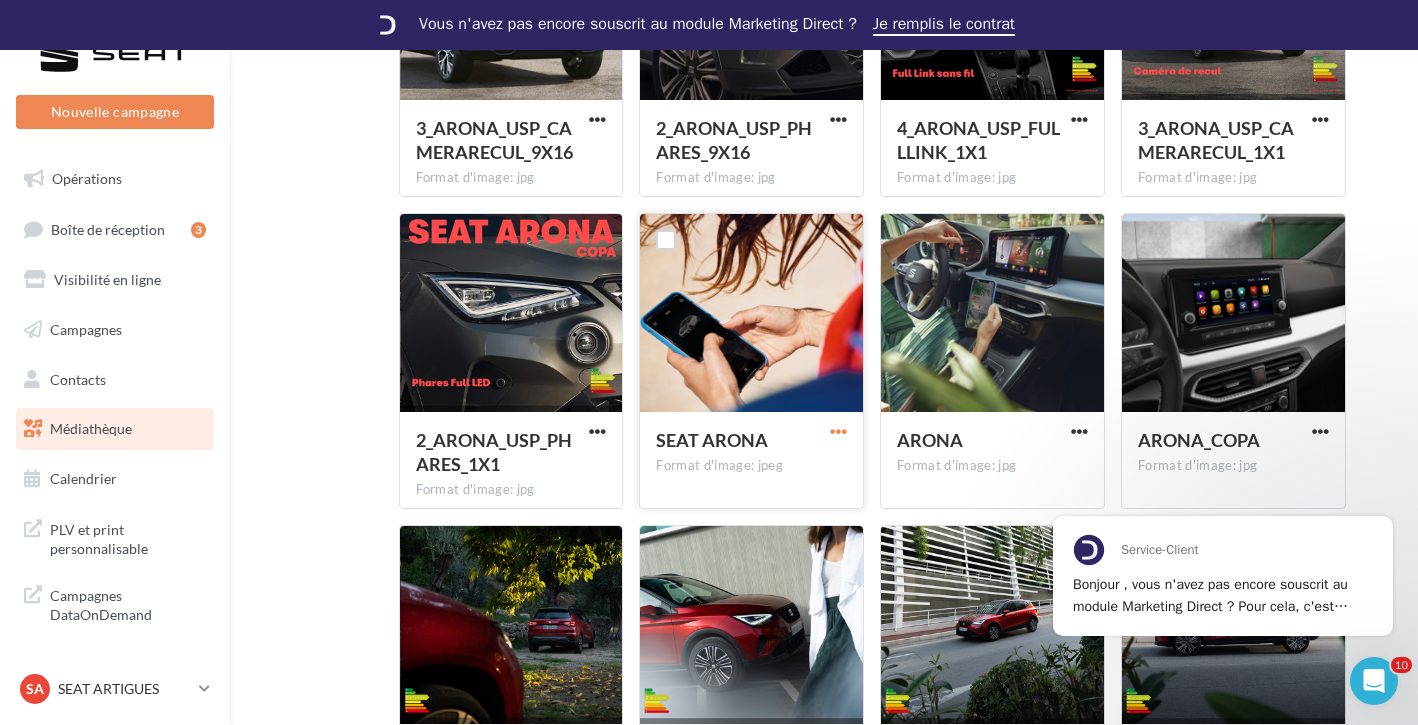 click at bounding box center (838, 431) 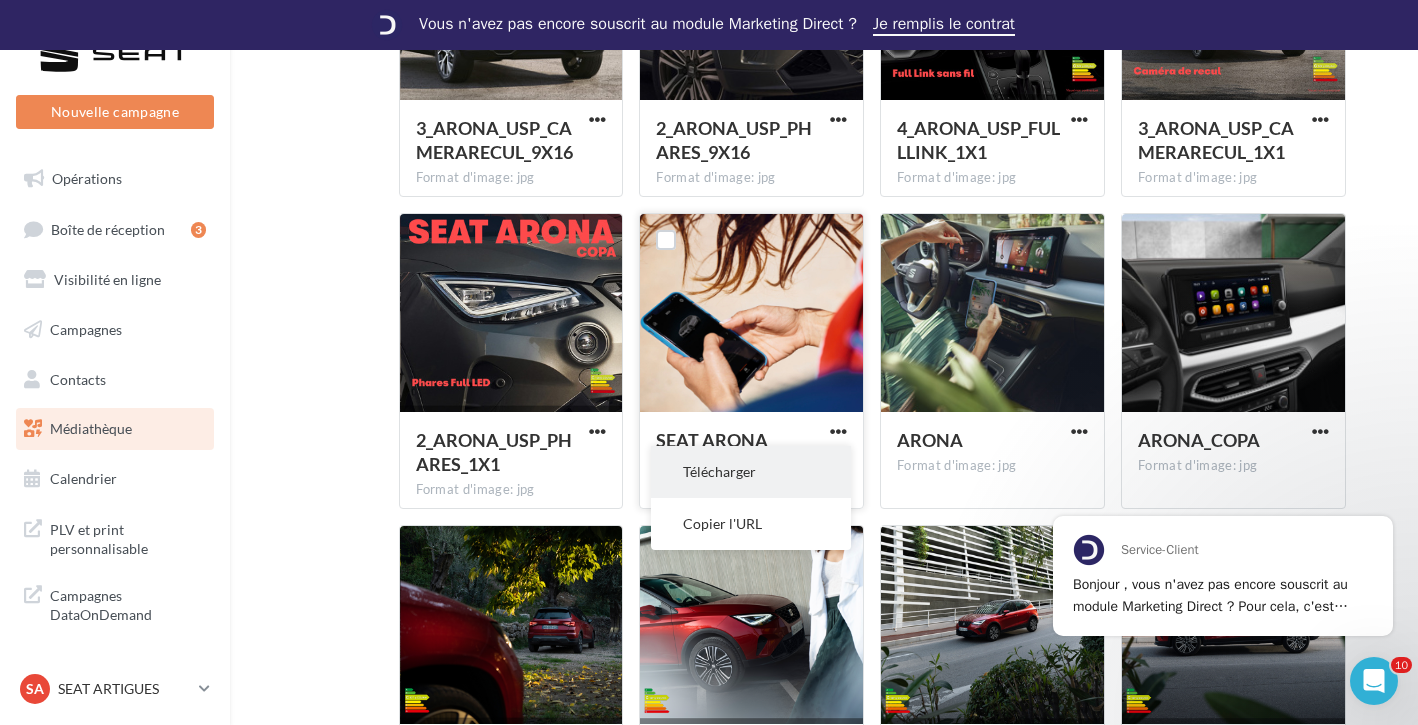 click on "Télécharger" at bounding box center [751, 472] 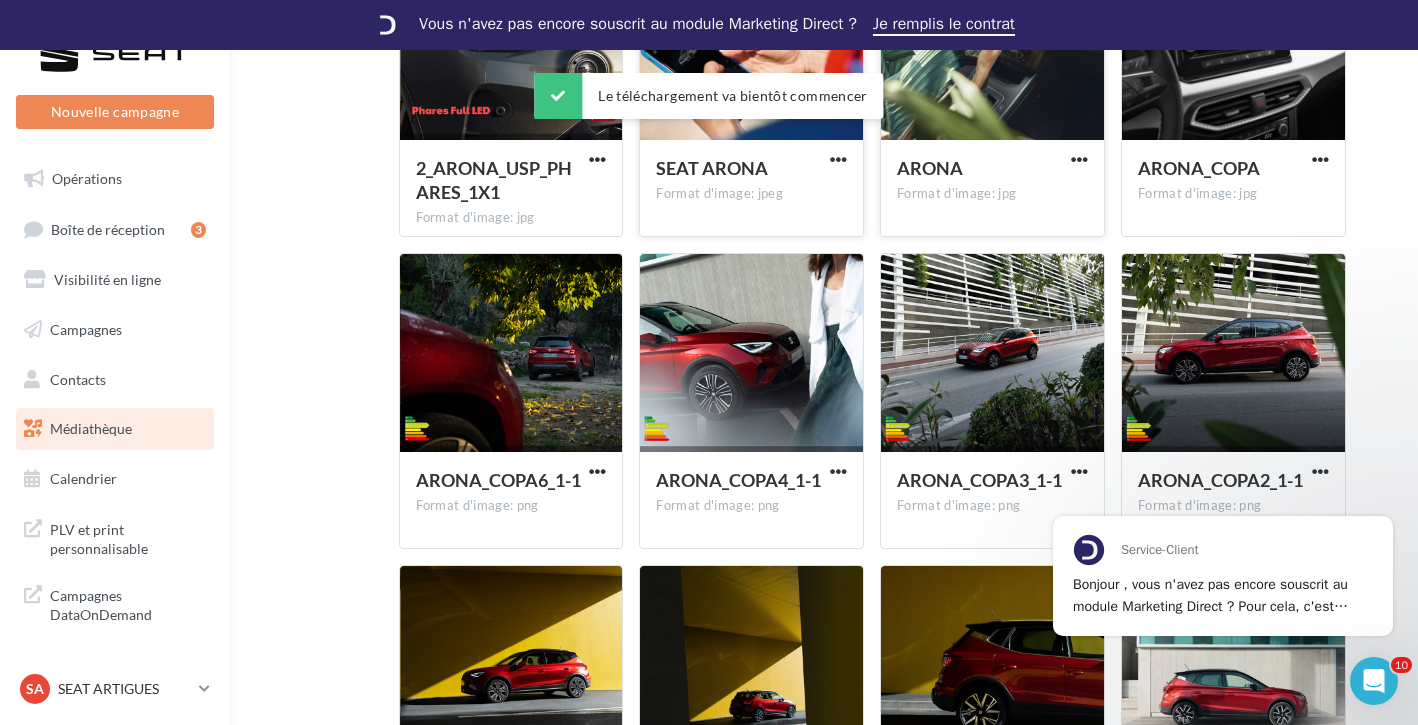 scroll, scrollTop: 2880, scrollLeft: 0, axis: vertical 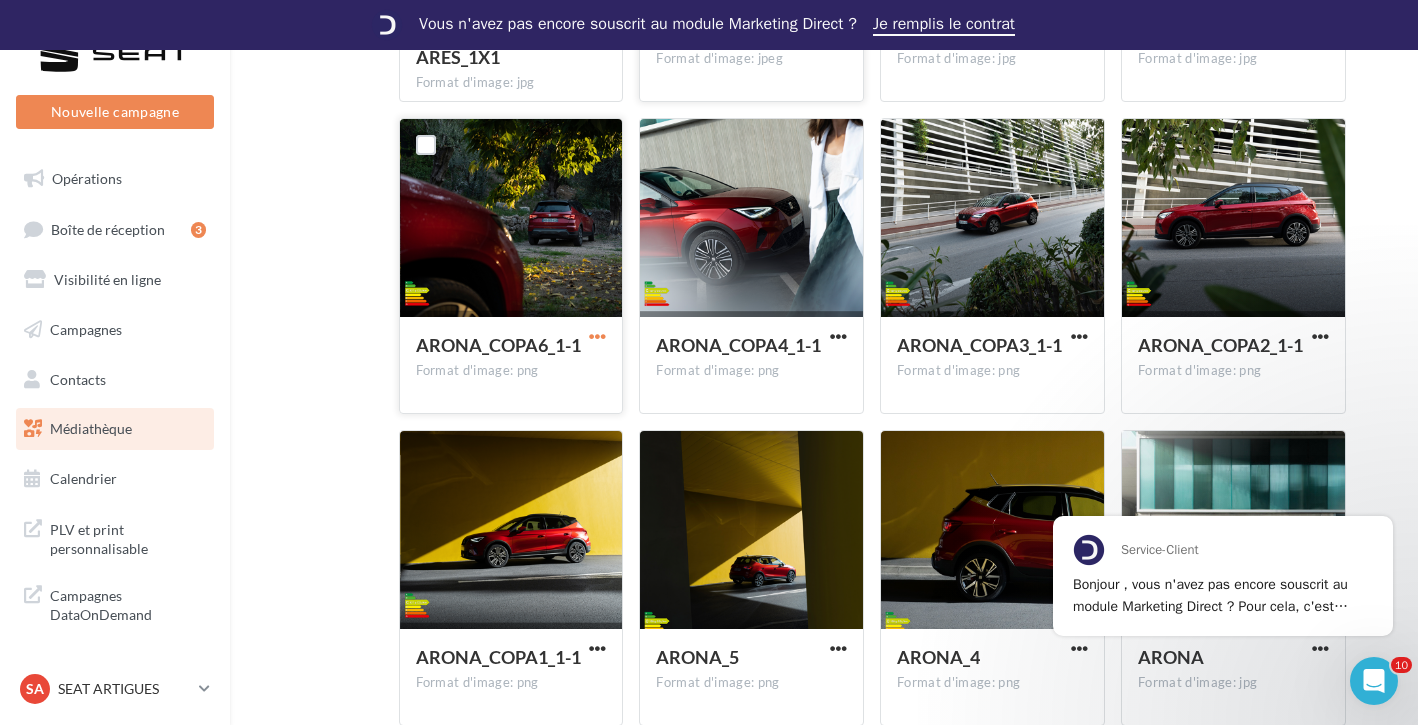 click at bounding box center [597, 336] 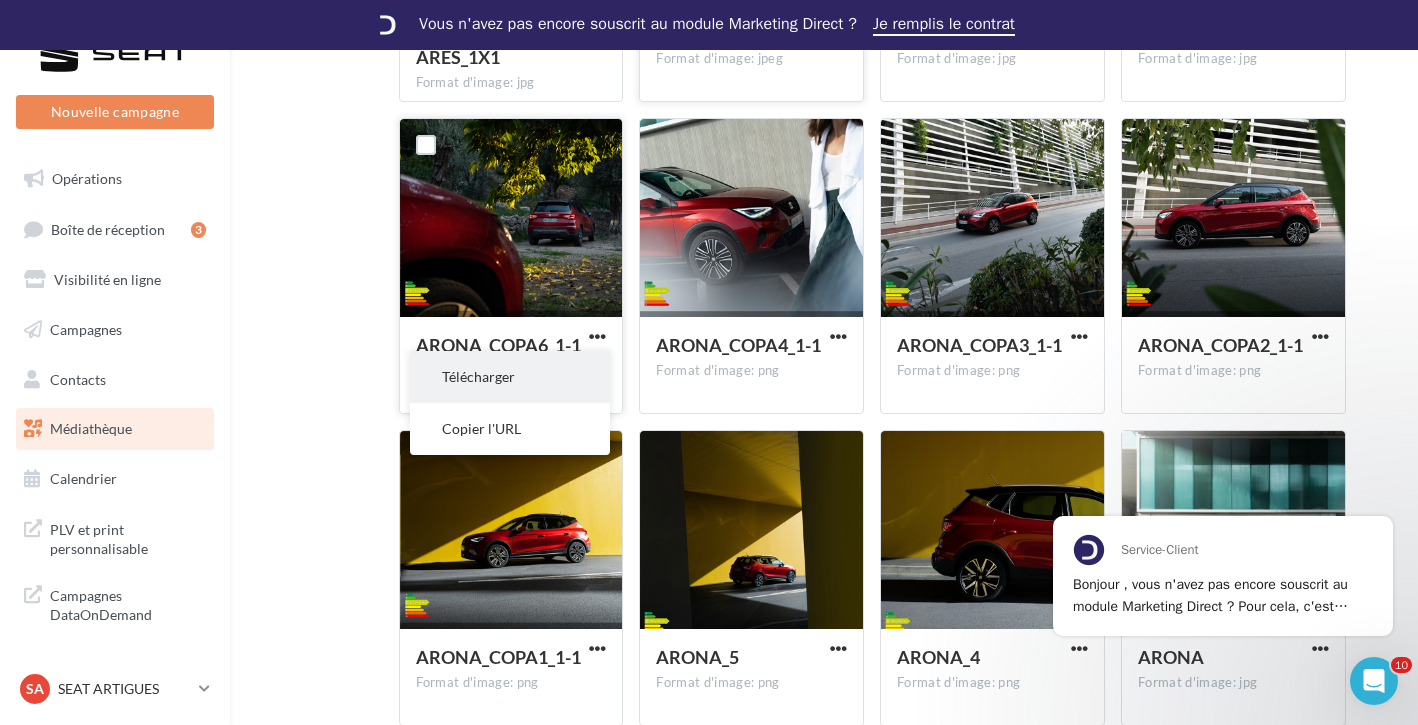 click on "Télécharger" at bounding box center [510, 377] 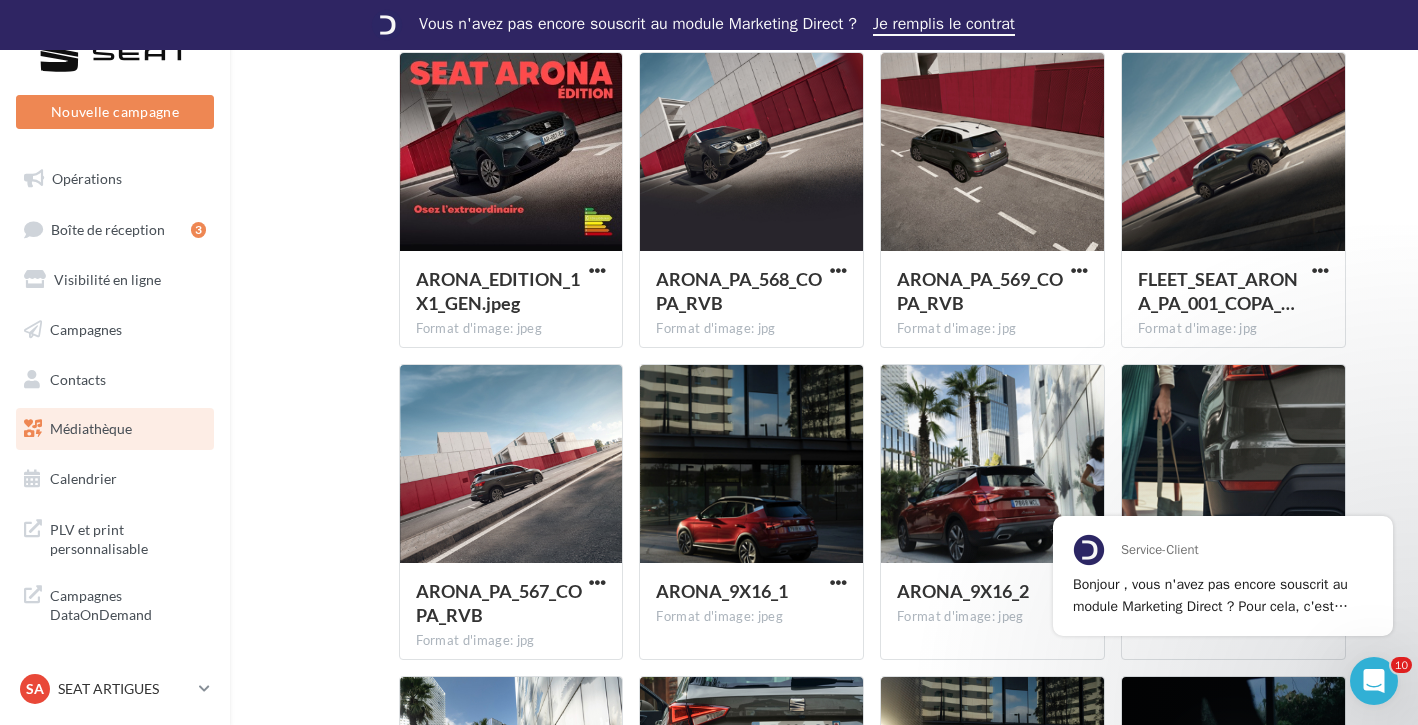 scroll, scrollTop: 731, scrollLeft: 0, axis: vertical 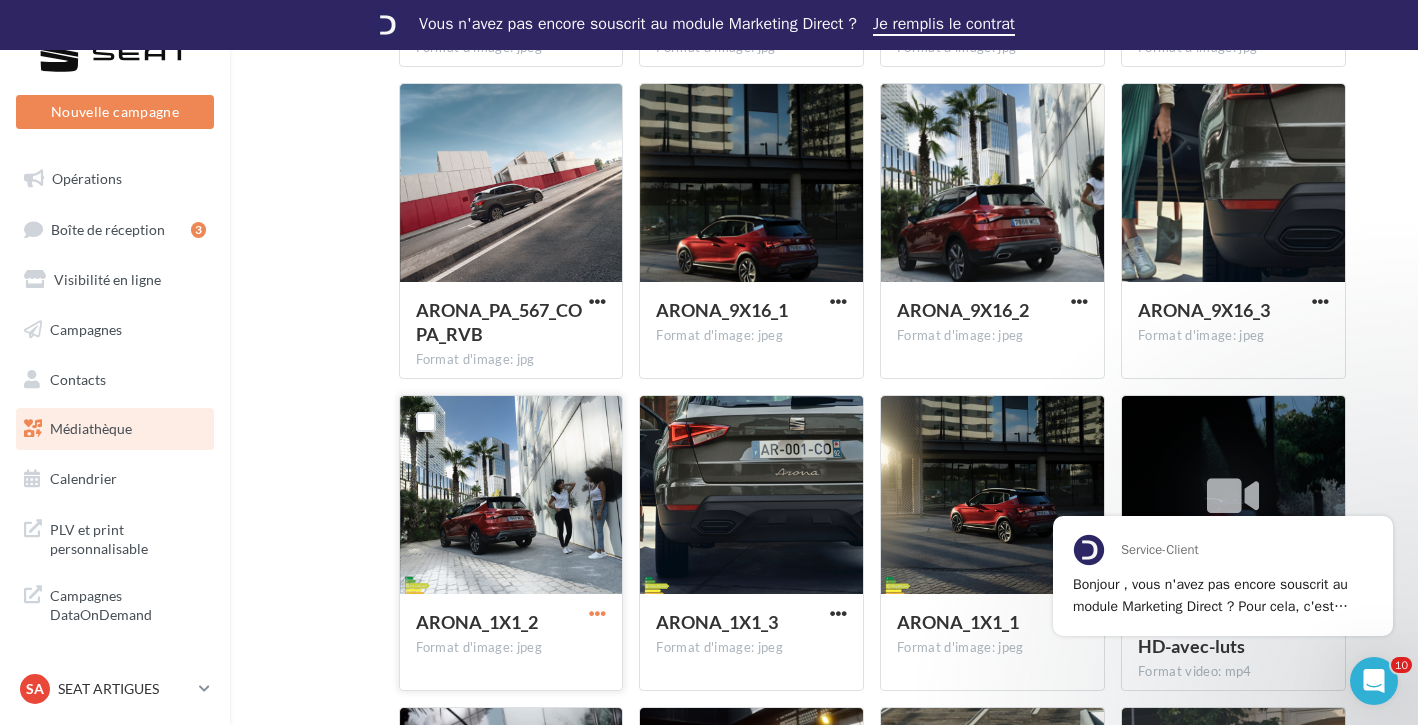 click at bounding box center (597, 613) 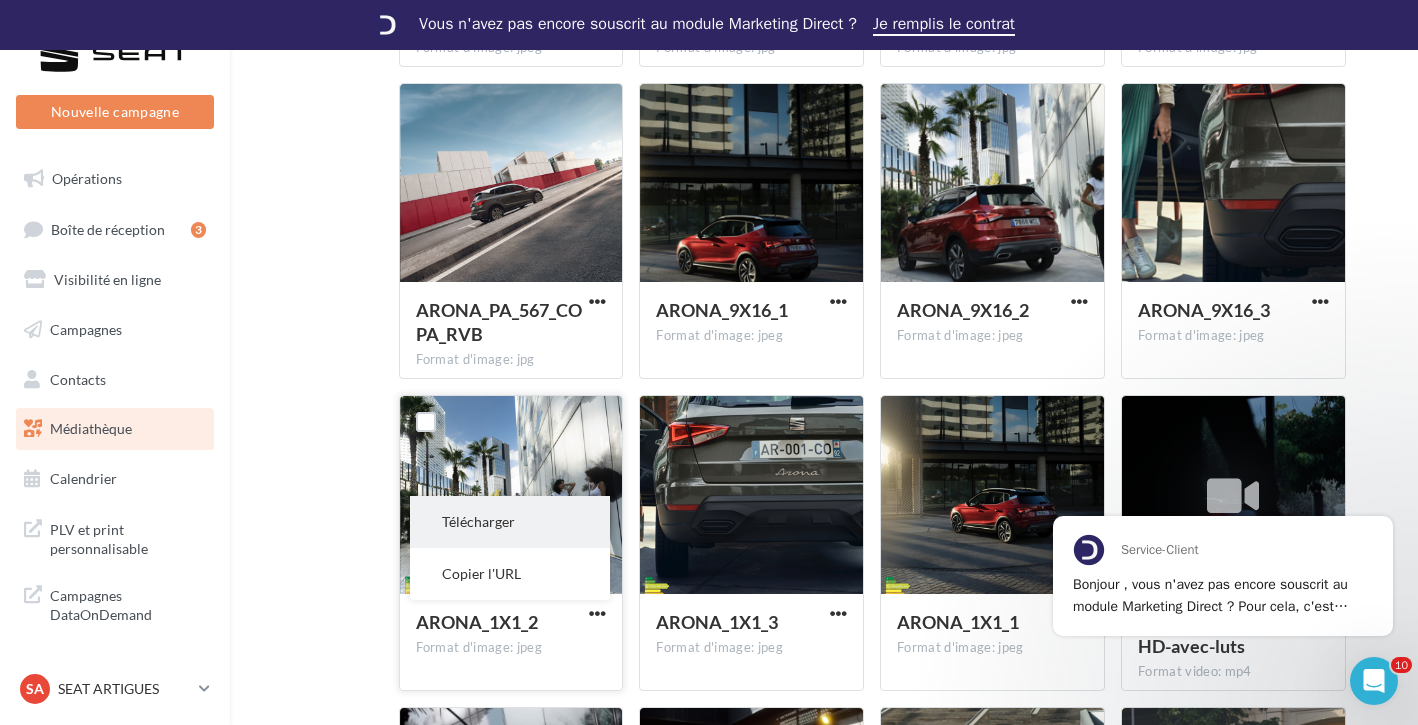 click on "Télécharger" at bounding box center (510, 522) 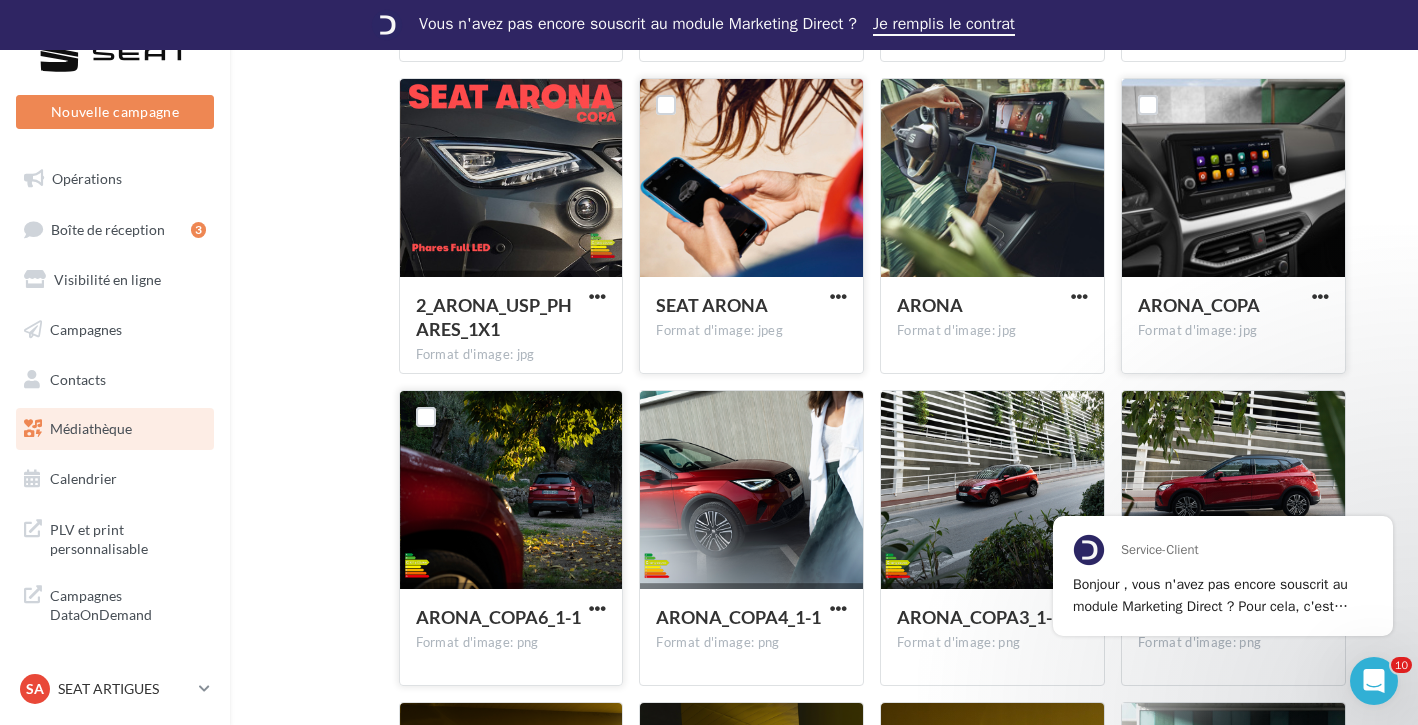 scroll, scrollTop: 2605, scrollLeft: 0, axis: vertical 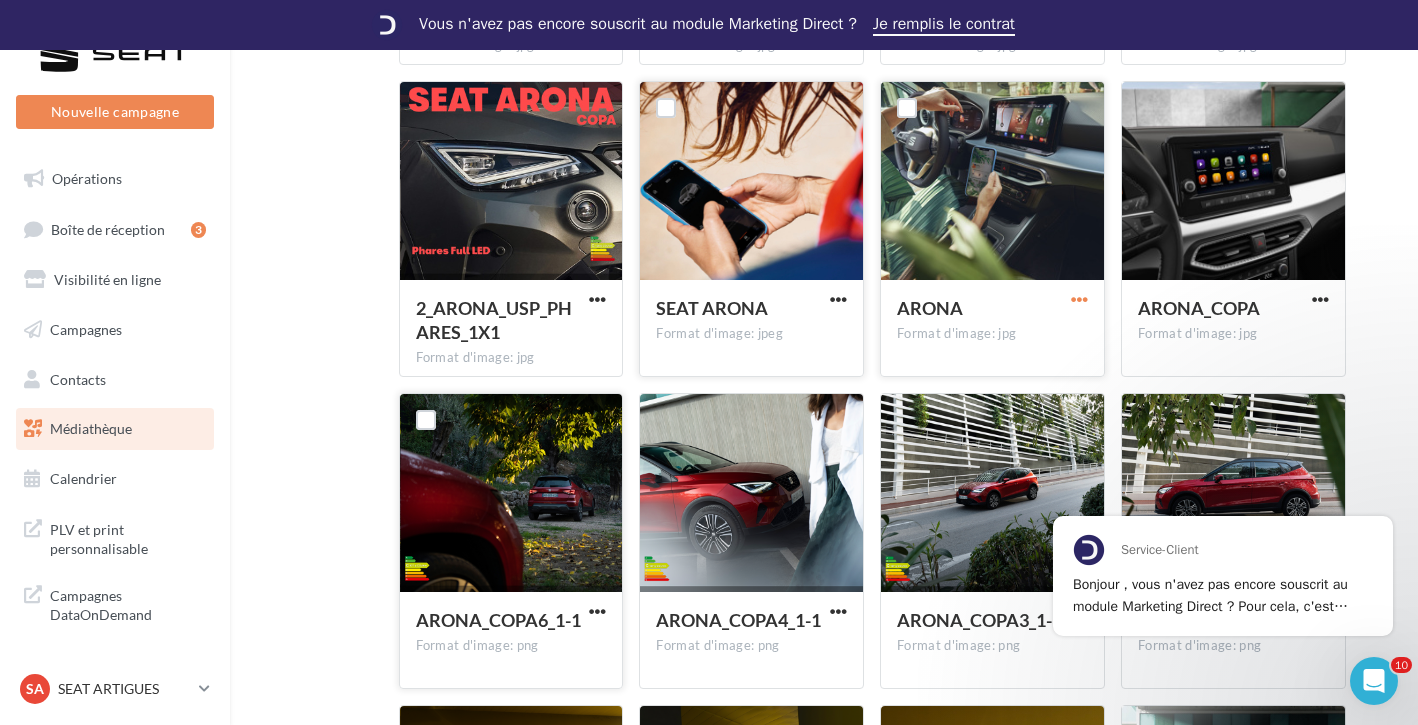 click at bounding box center [1079, 299] 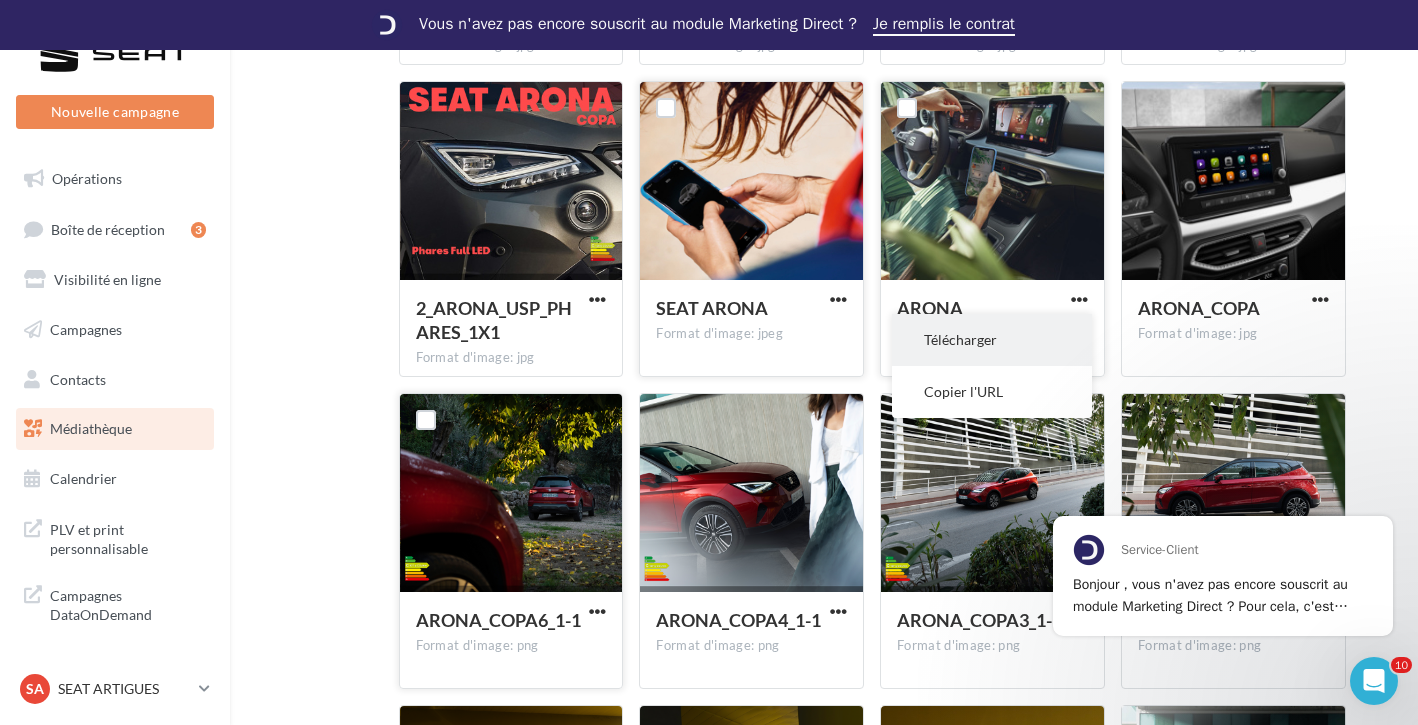 click on "Télécharger" at bounding box center (992, 340) 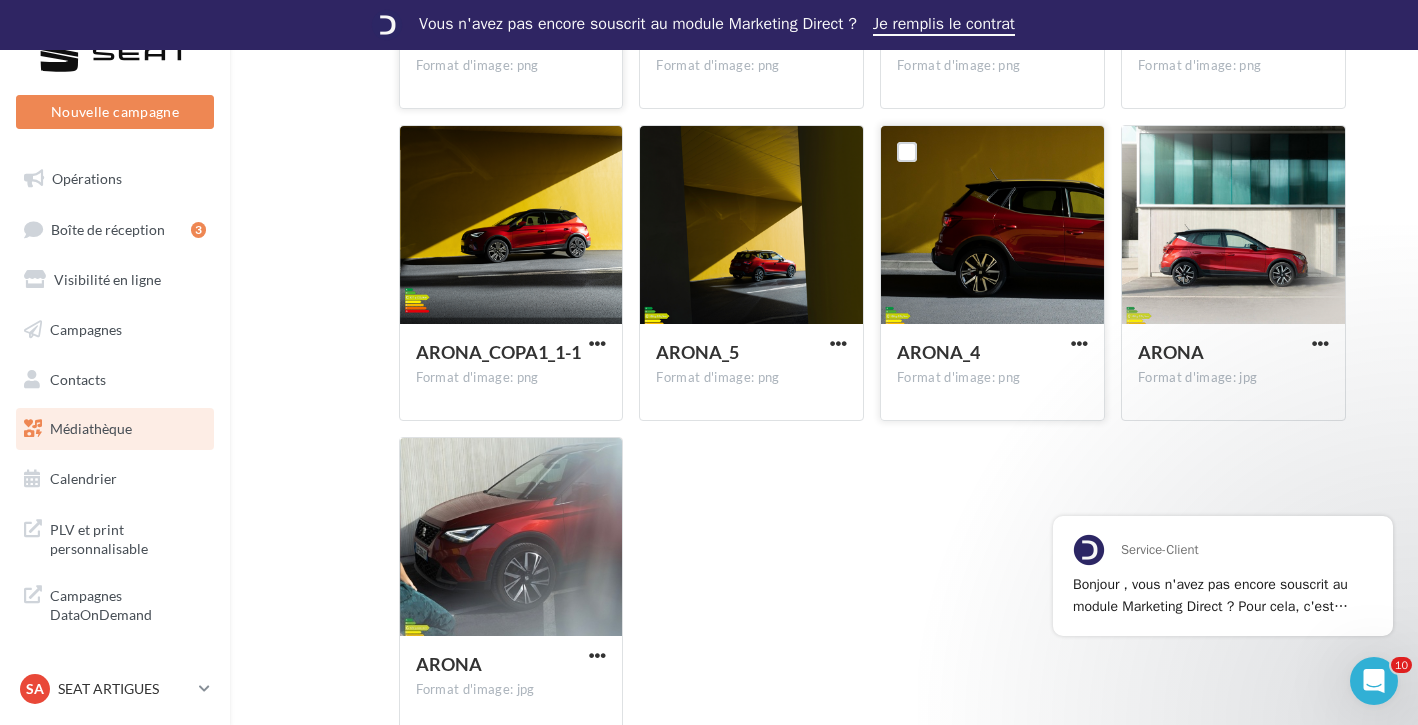 scroll, scrollTop: 3113, scrollLeft: 0, axis: vertical 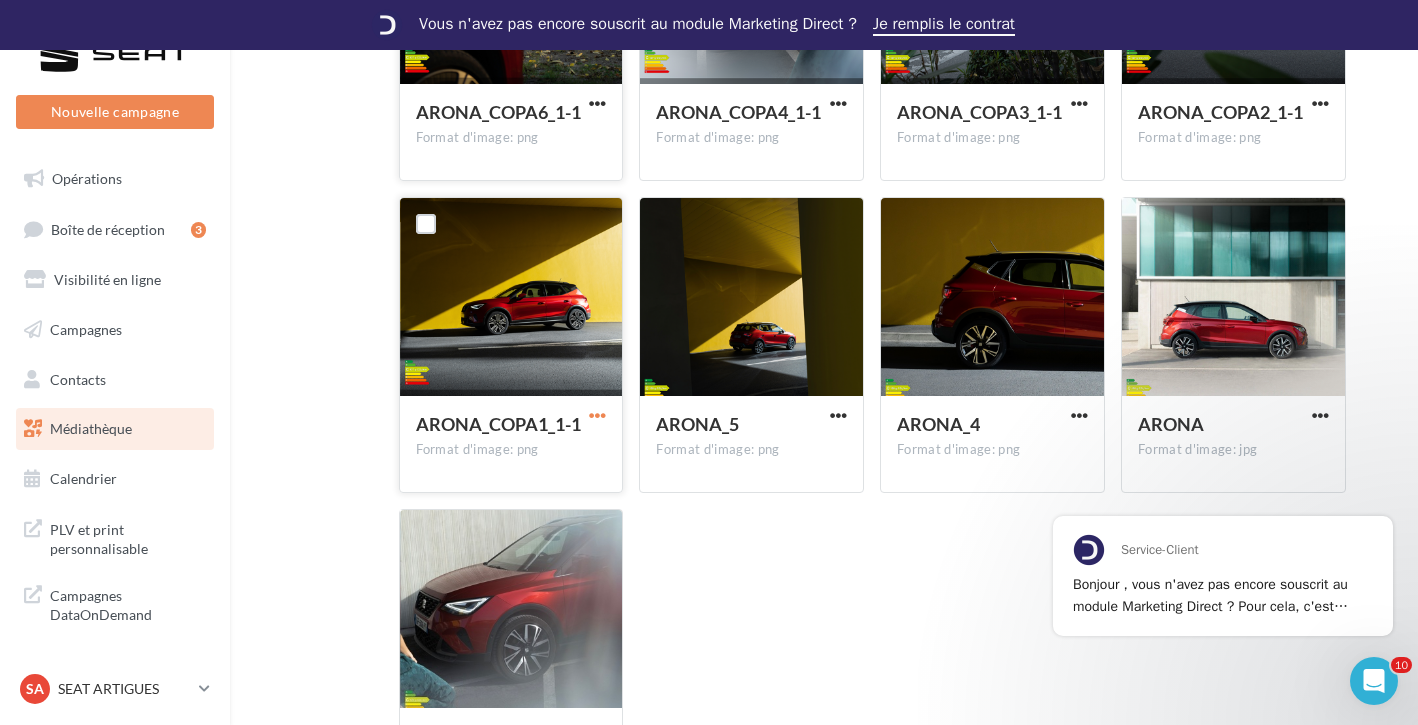 click at bounding box center (597, 415) 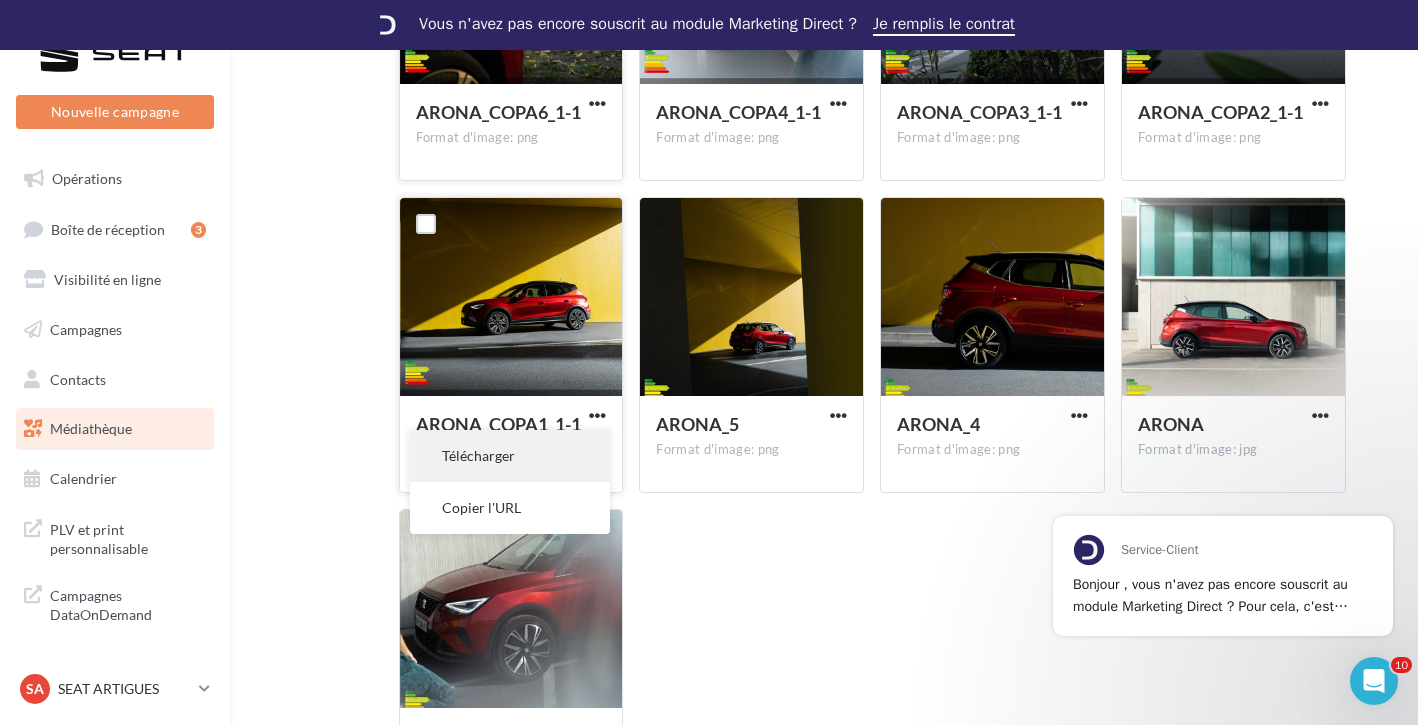click on "Télécharger" at bounding box center (510, 456) 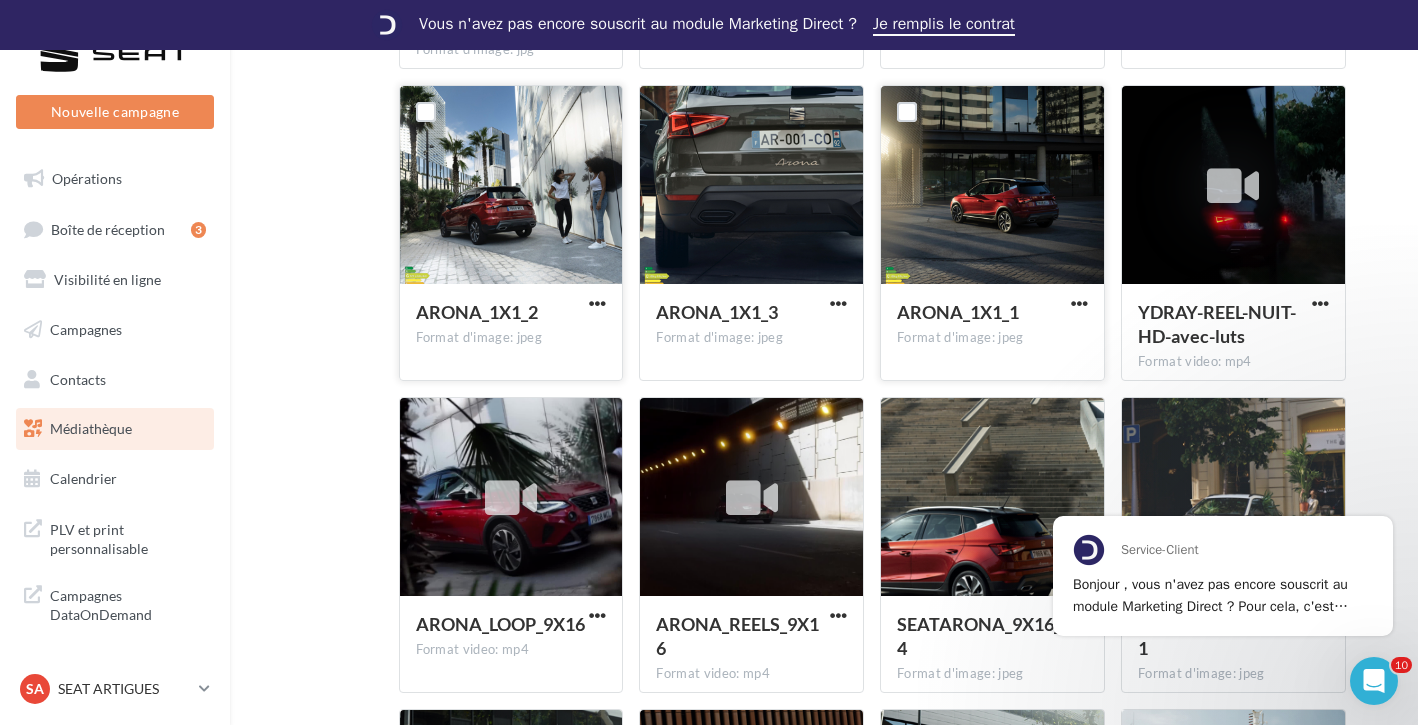 scroll, scrollTop: 1048, scrollLeft: 0, axis: vertical 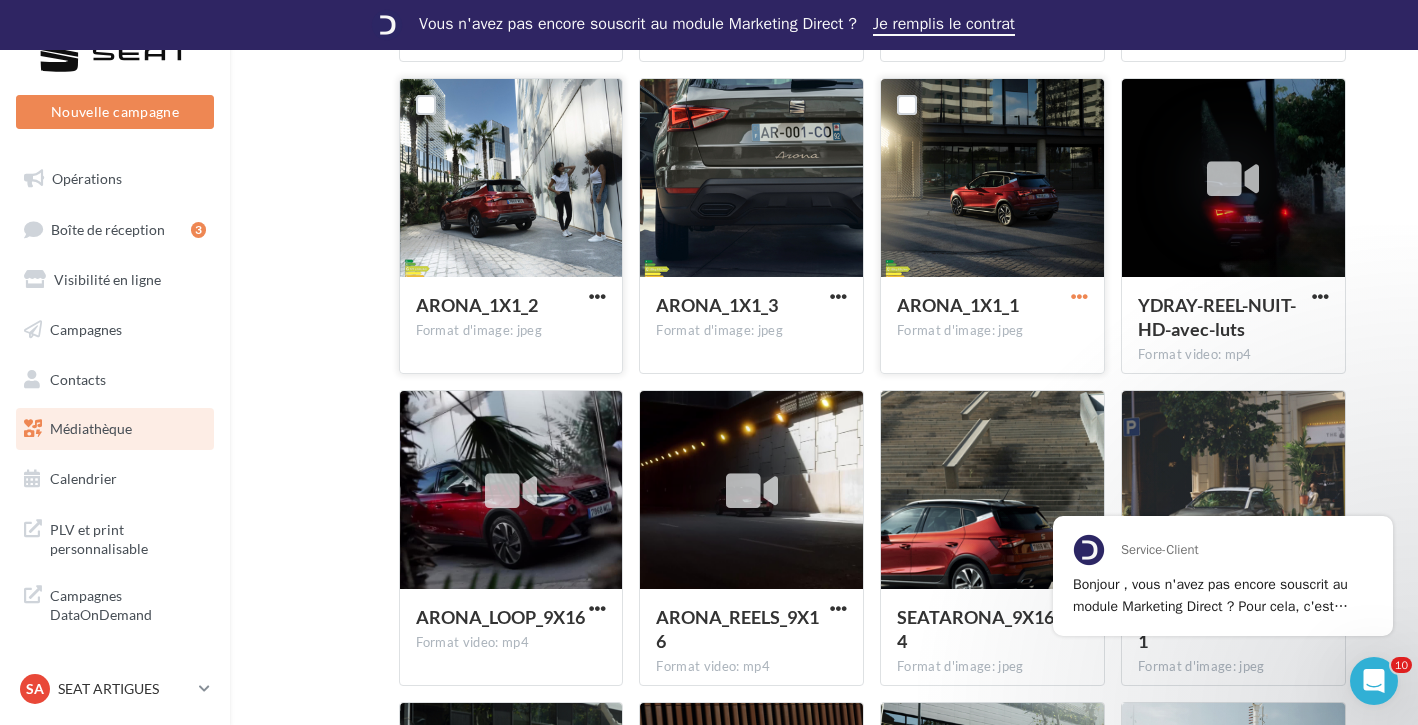 click at bounding box center [1079, 296] 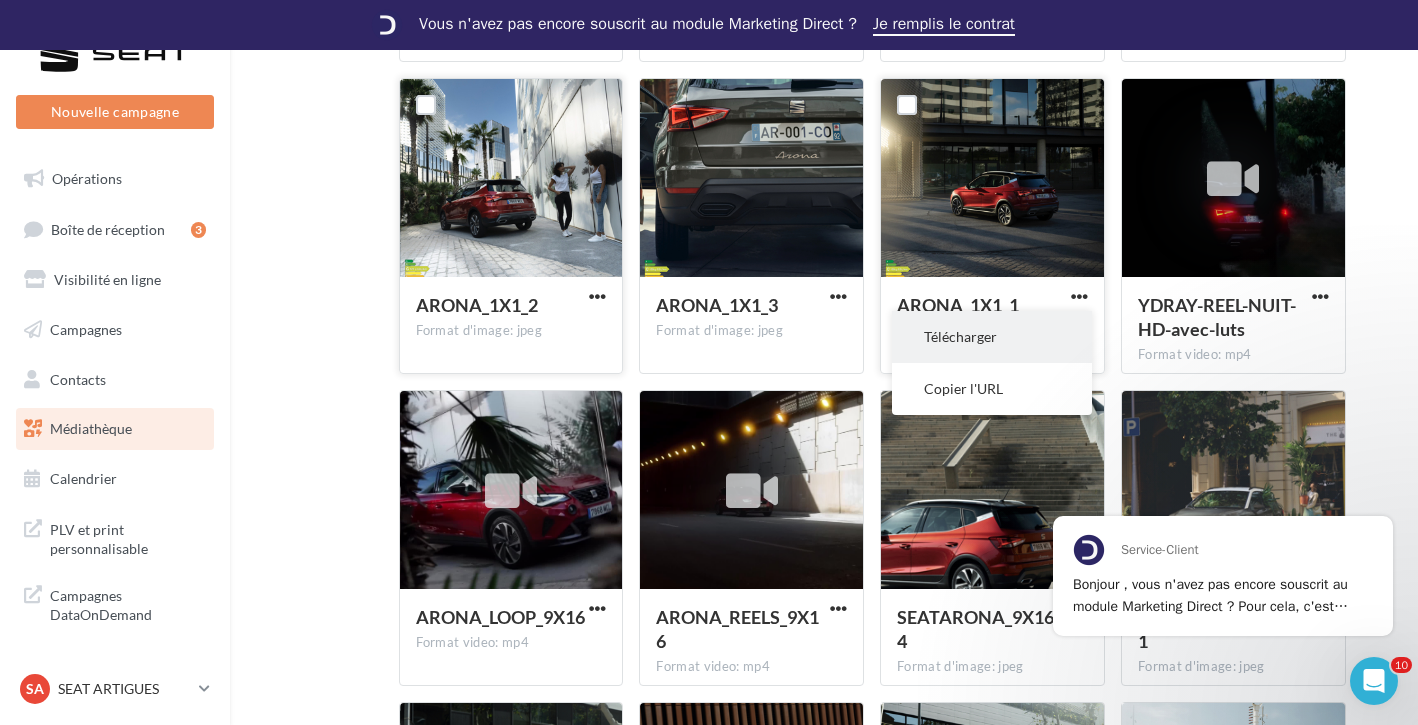 click on "Télécharger" at bounding box center [992, 337] 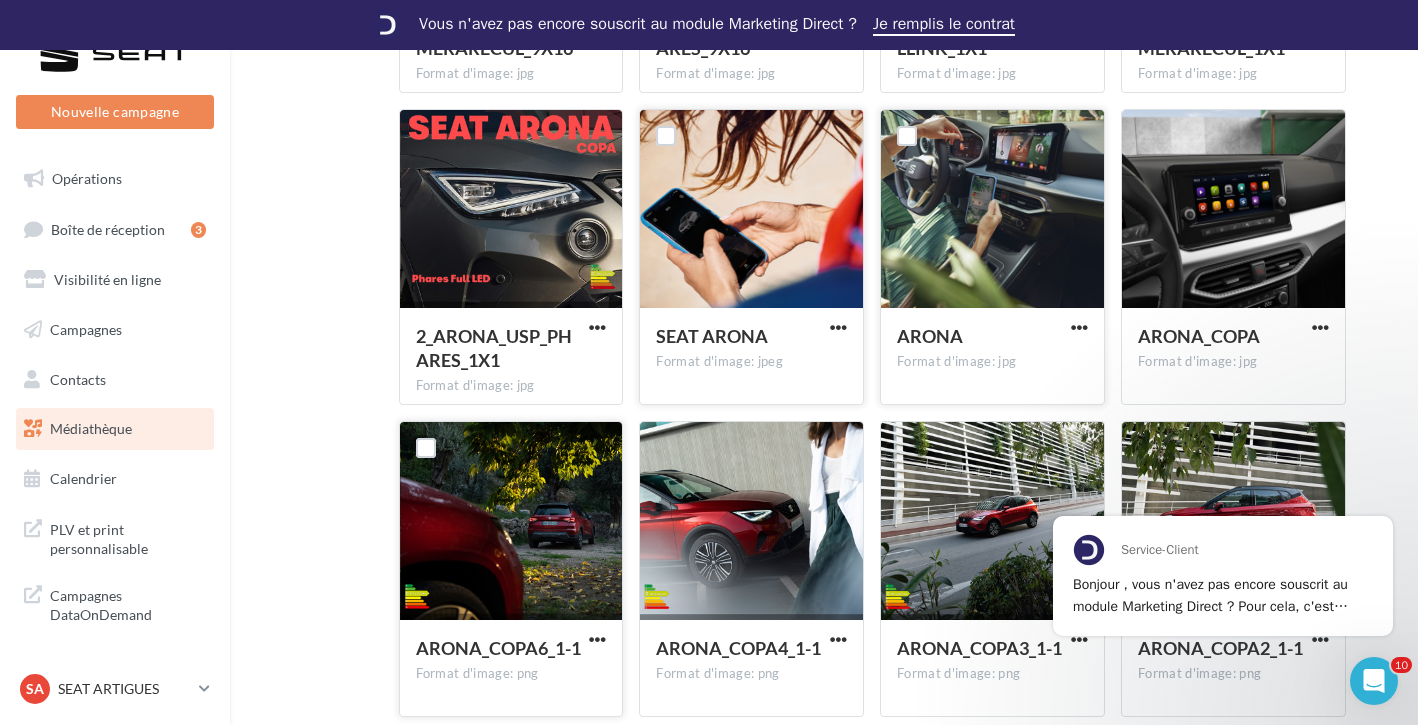scroll, scrollTop: 2552, scrollLeft: 0, axis: vertical 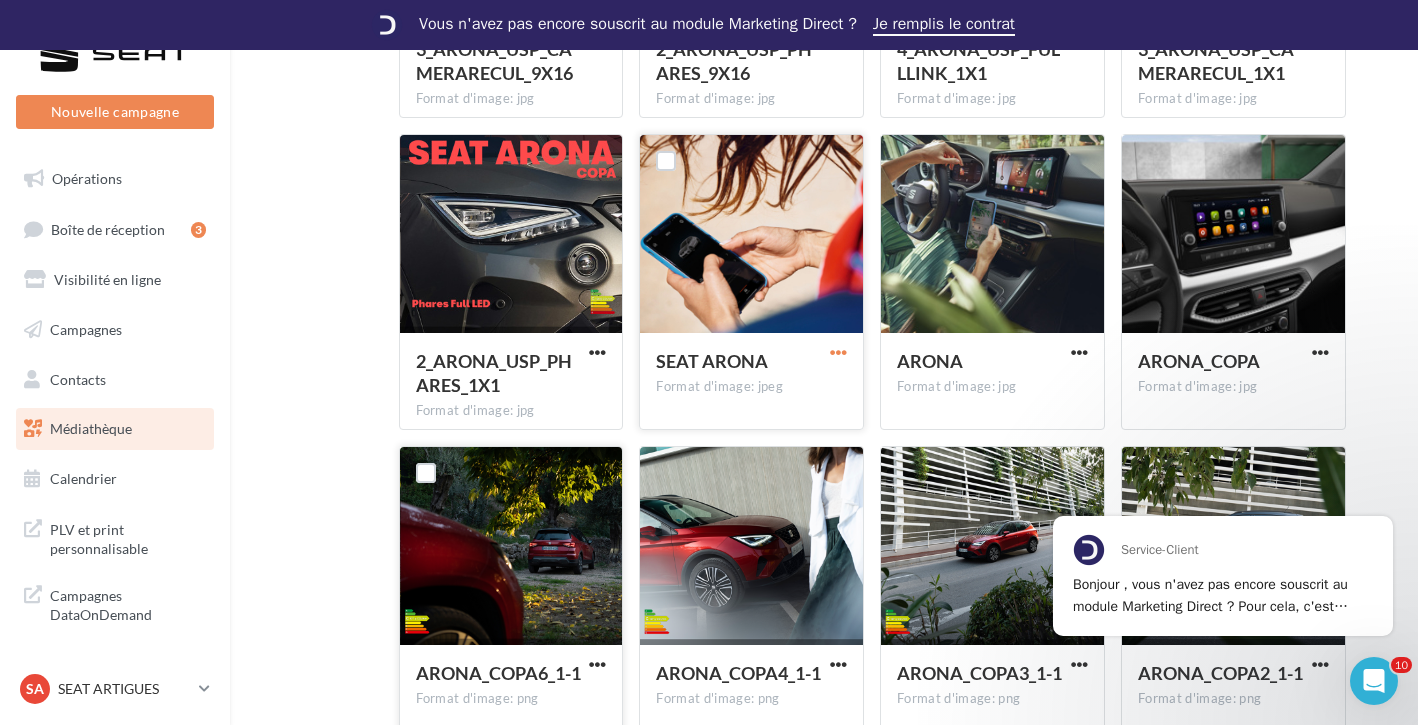 click at bounding box center (838, 352) 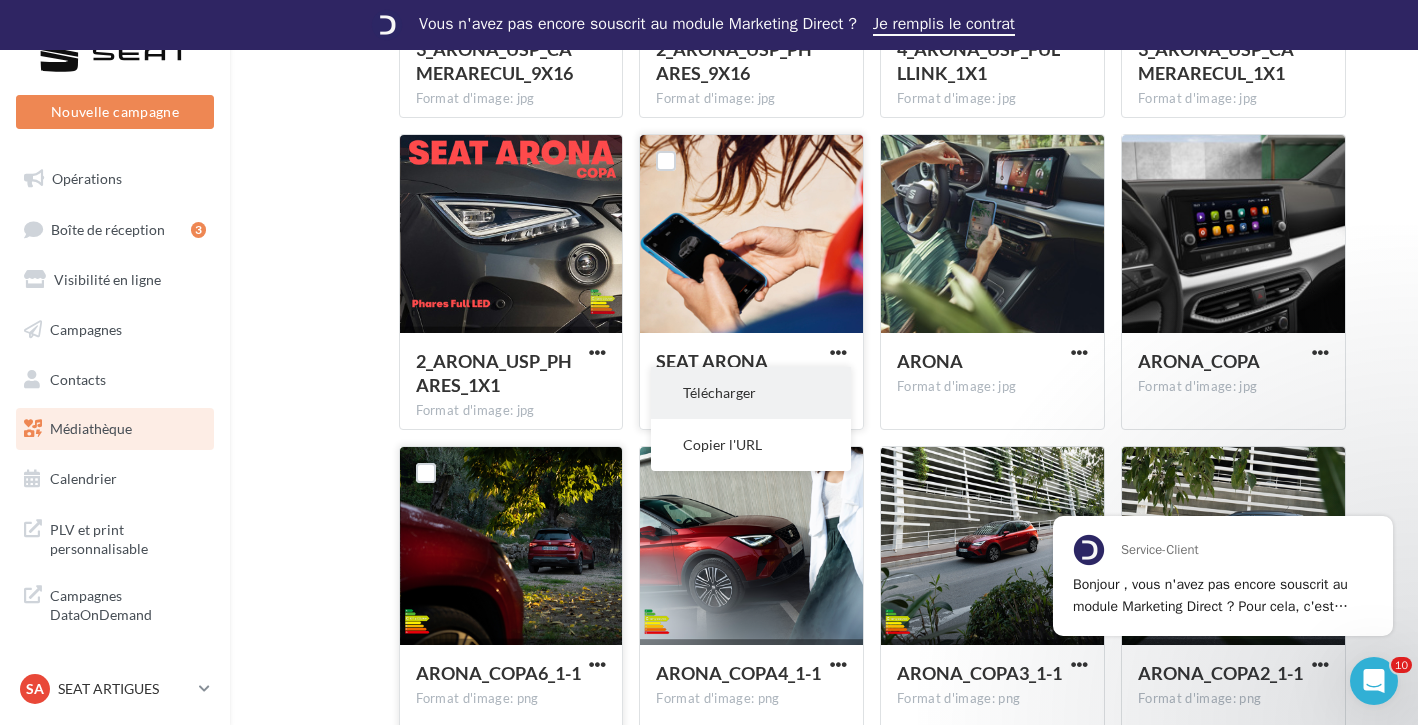 click on "Télécharger" at bounding box center [751, 393] 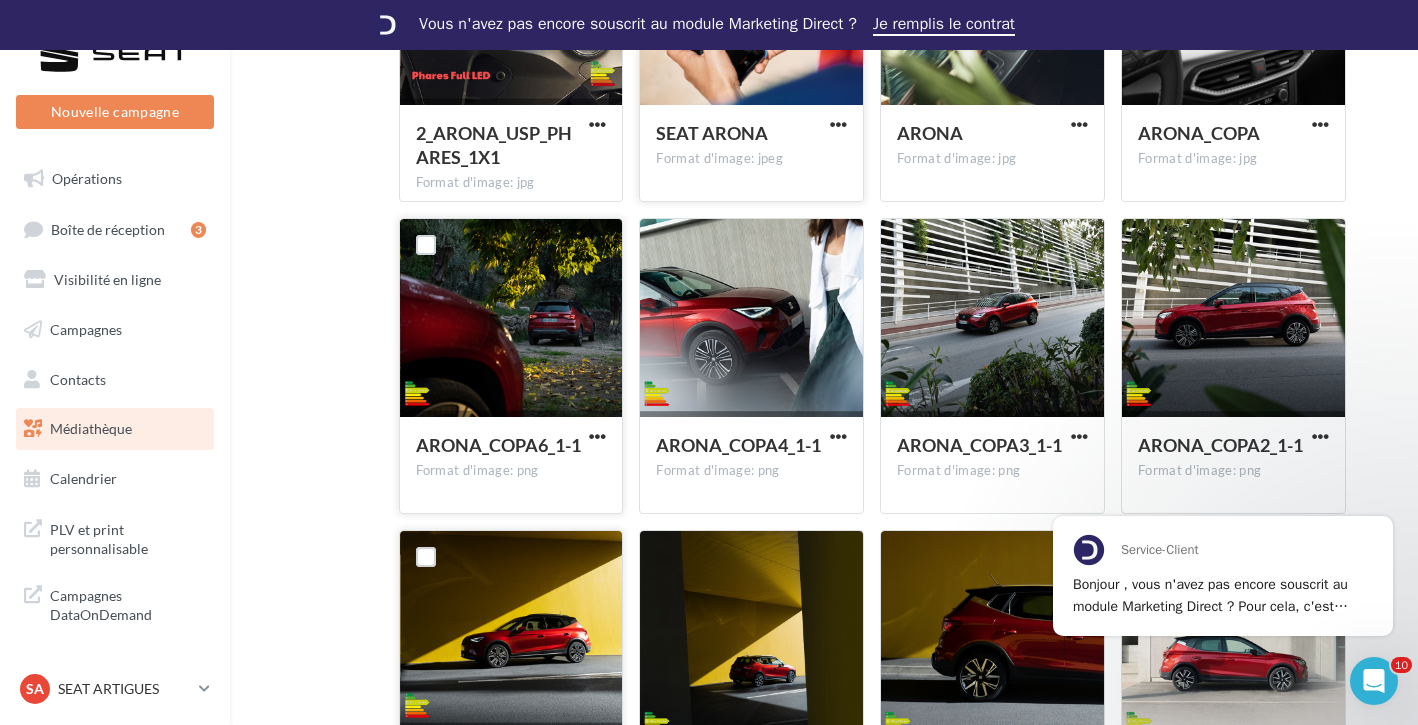scroll, scrollTop: 2792, scrollLeft: 0, axis: vertical 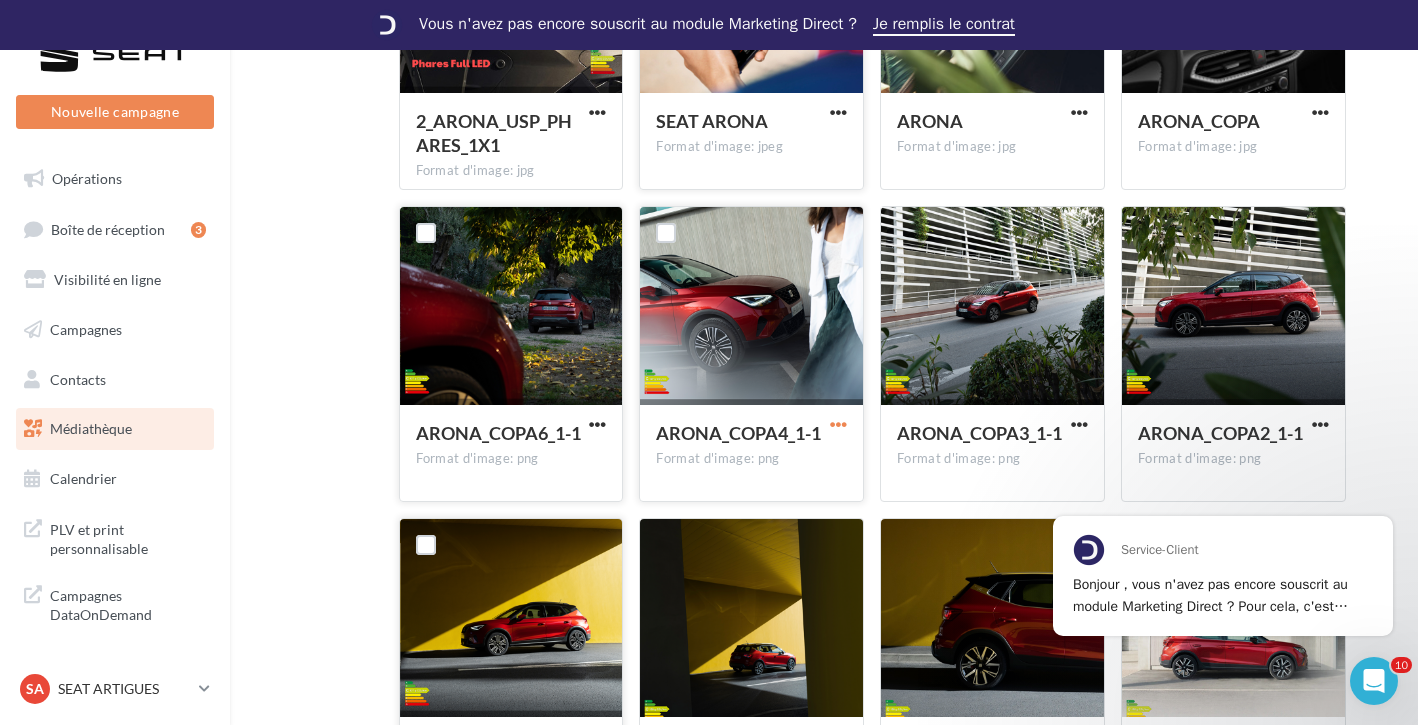 click at bounding box center [838, 424] 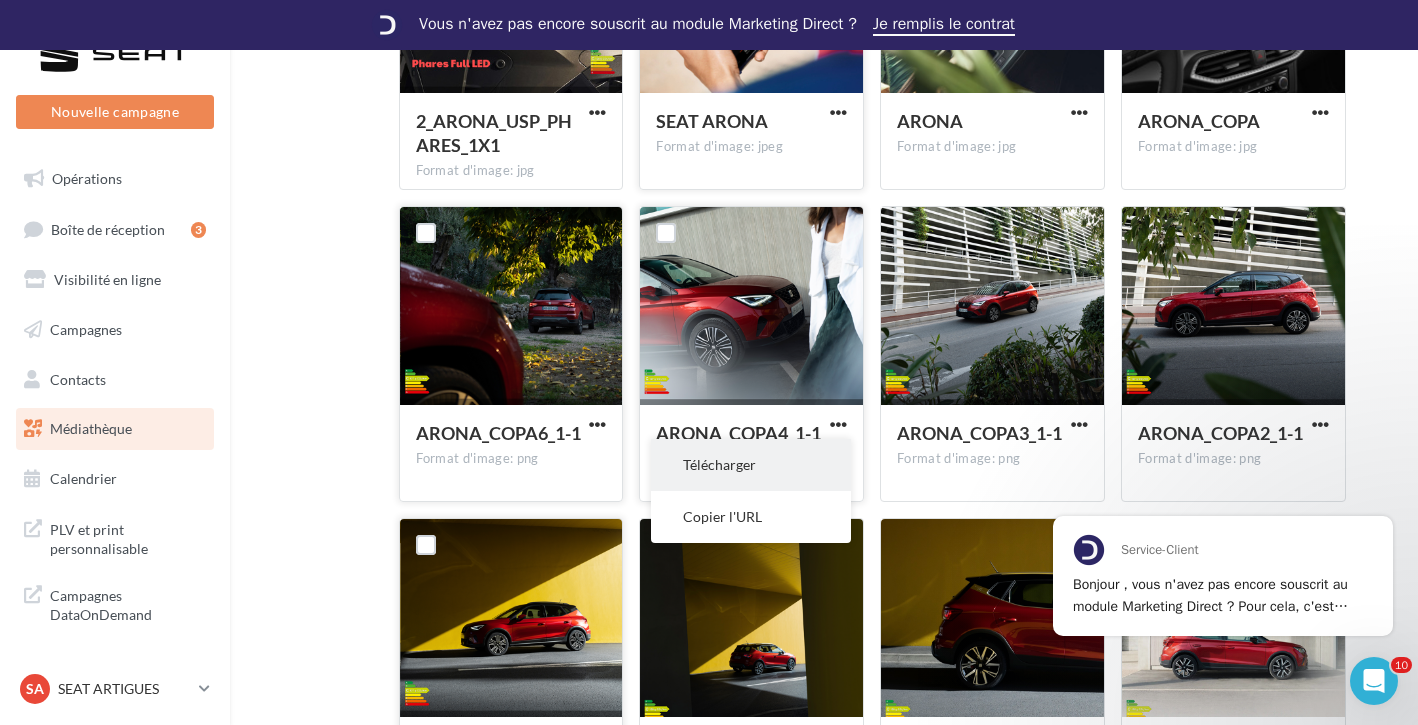 click on "Télécharger" at bounding box center [751, 465] 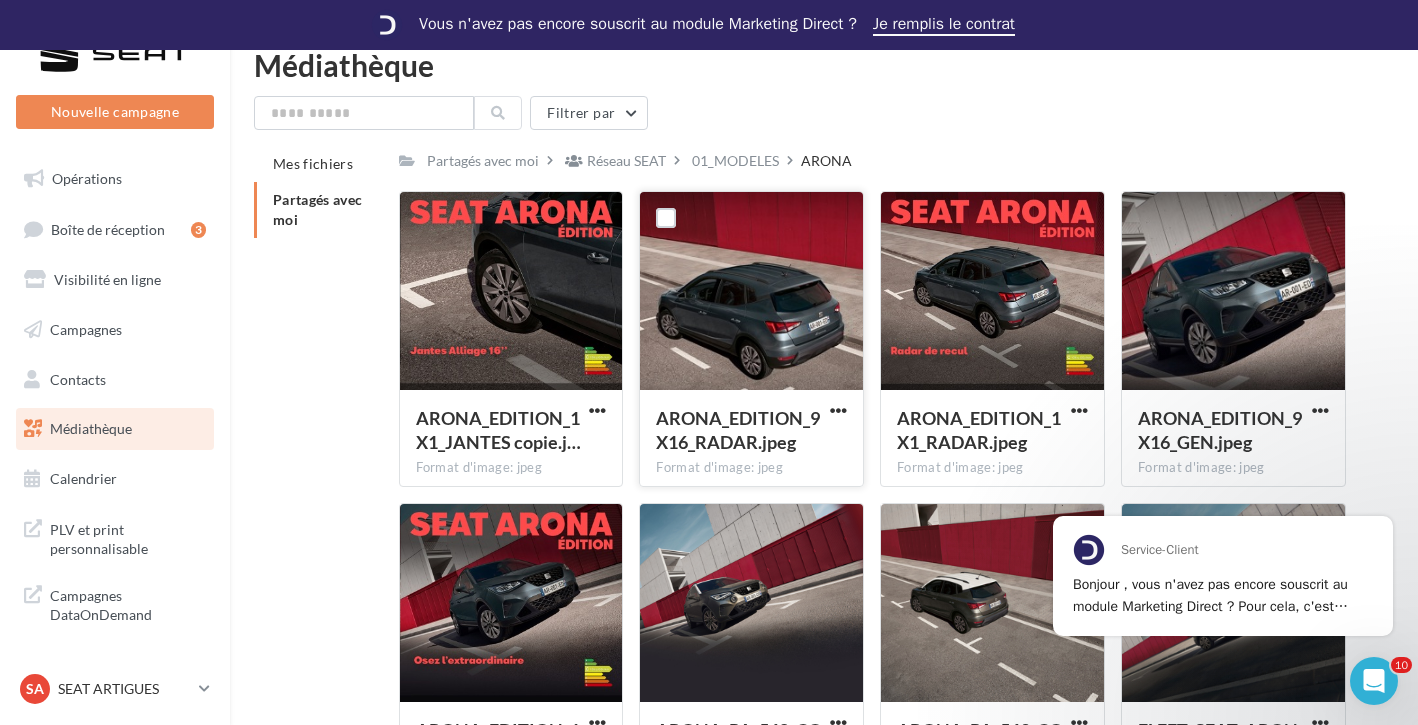 scroll, scrollTop: 0, scrollLeft: 0, axis: both 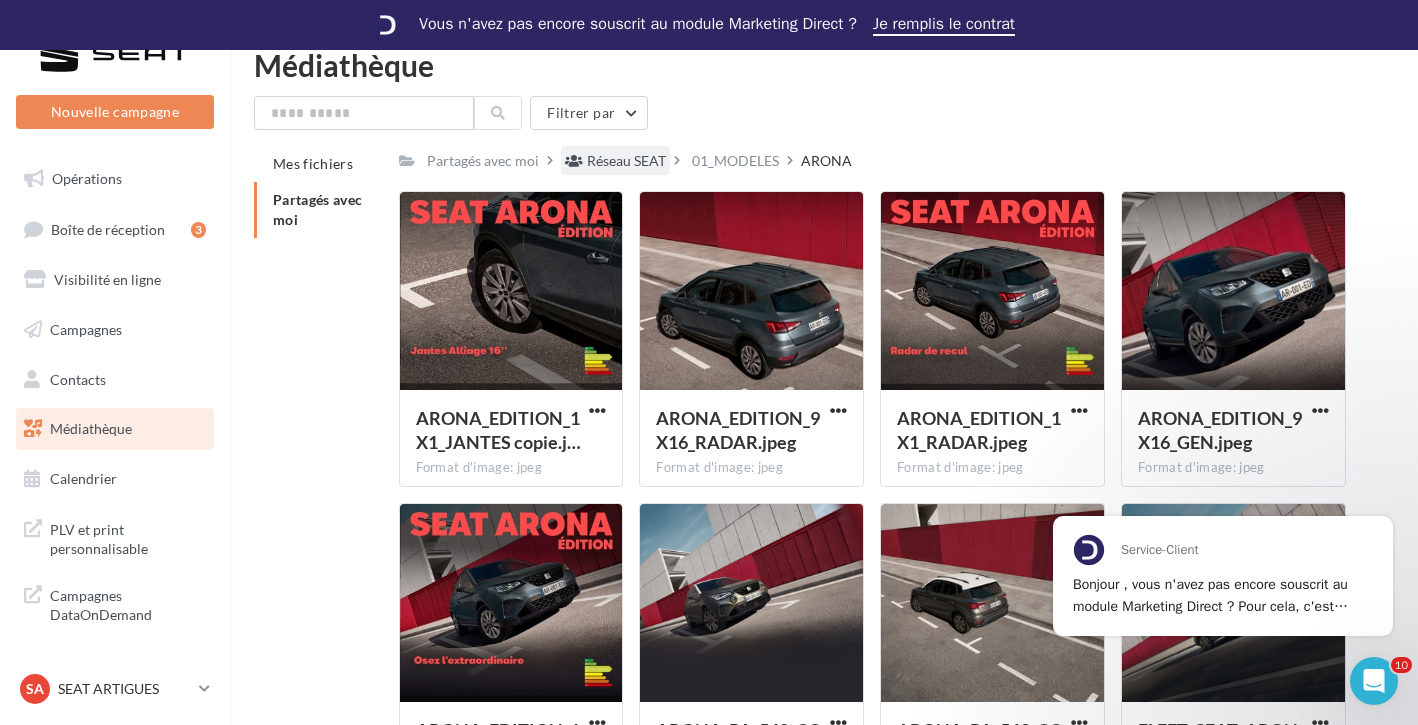 click on "Réseau SEAT" at bounding box center (626, 161) 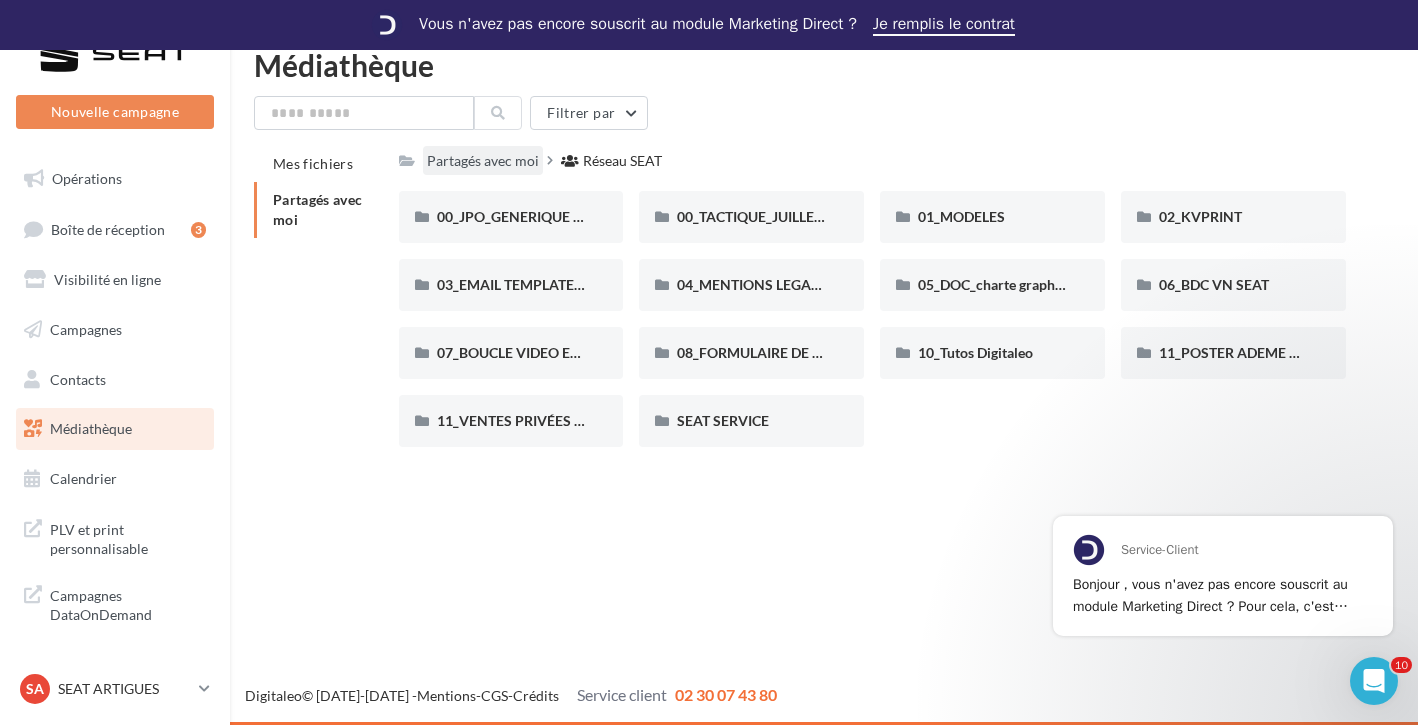 click on "Partagés avec moi" at bounding box center [483, 161] 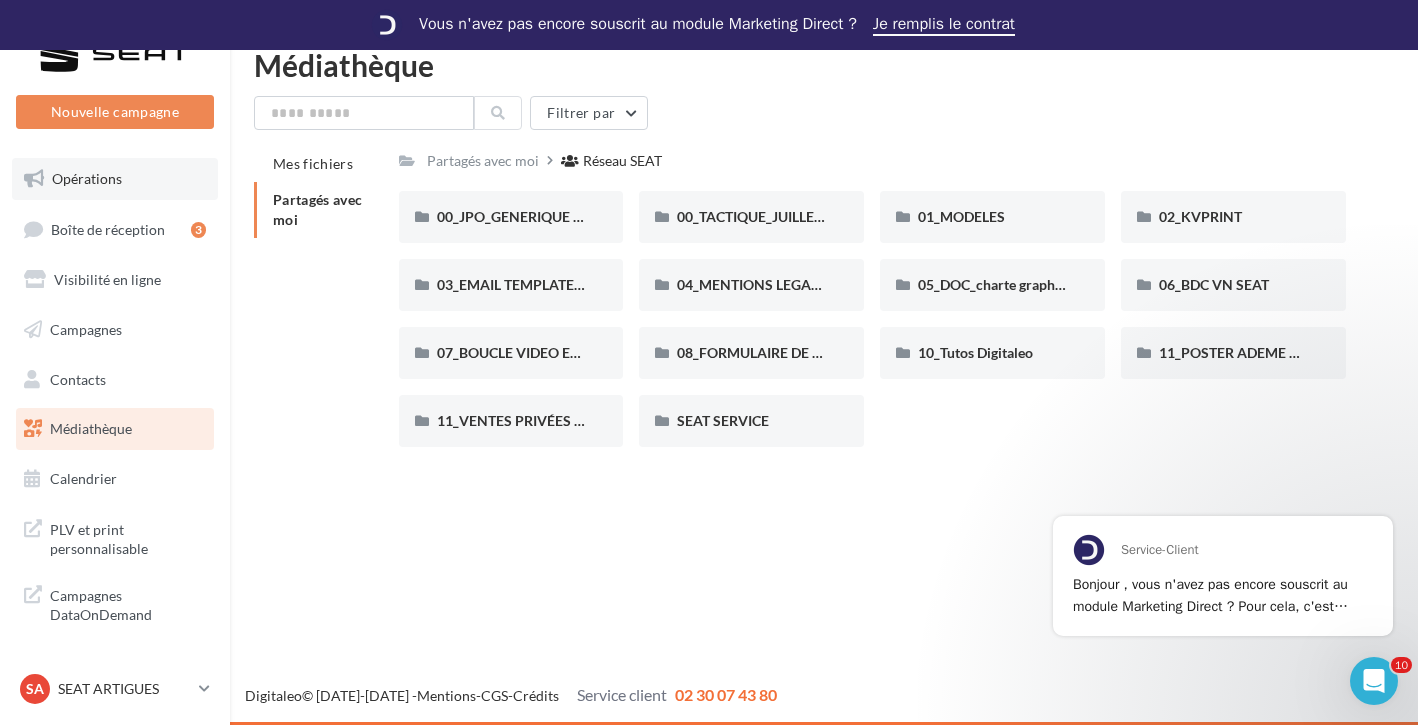 click on "Opérations" at bounding box center [115, 179] 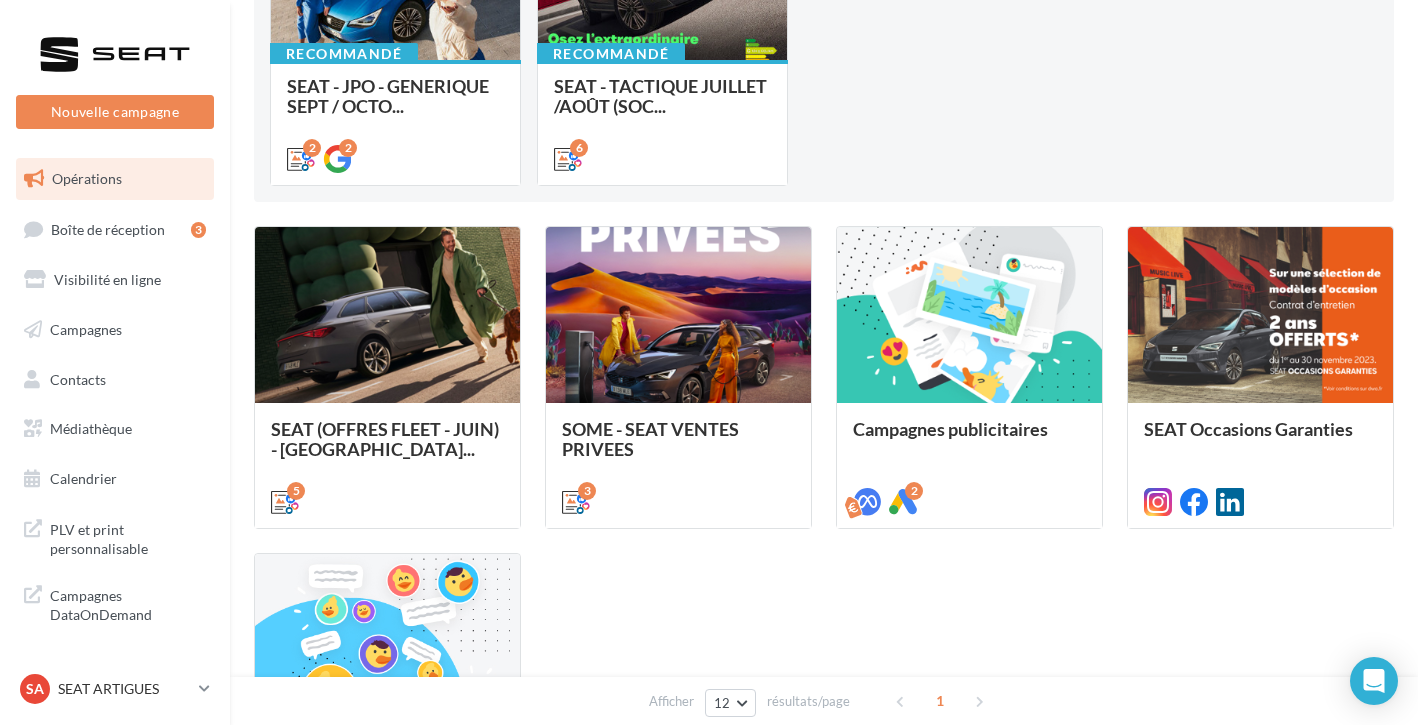 scroll, scrollTop: 344, scrollLeft: 0, axis: vertical 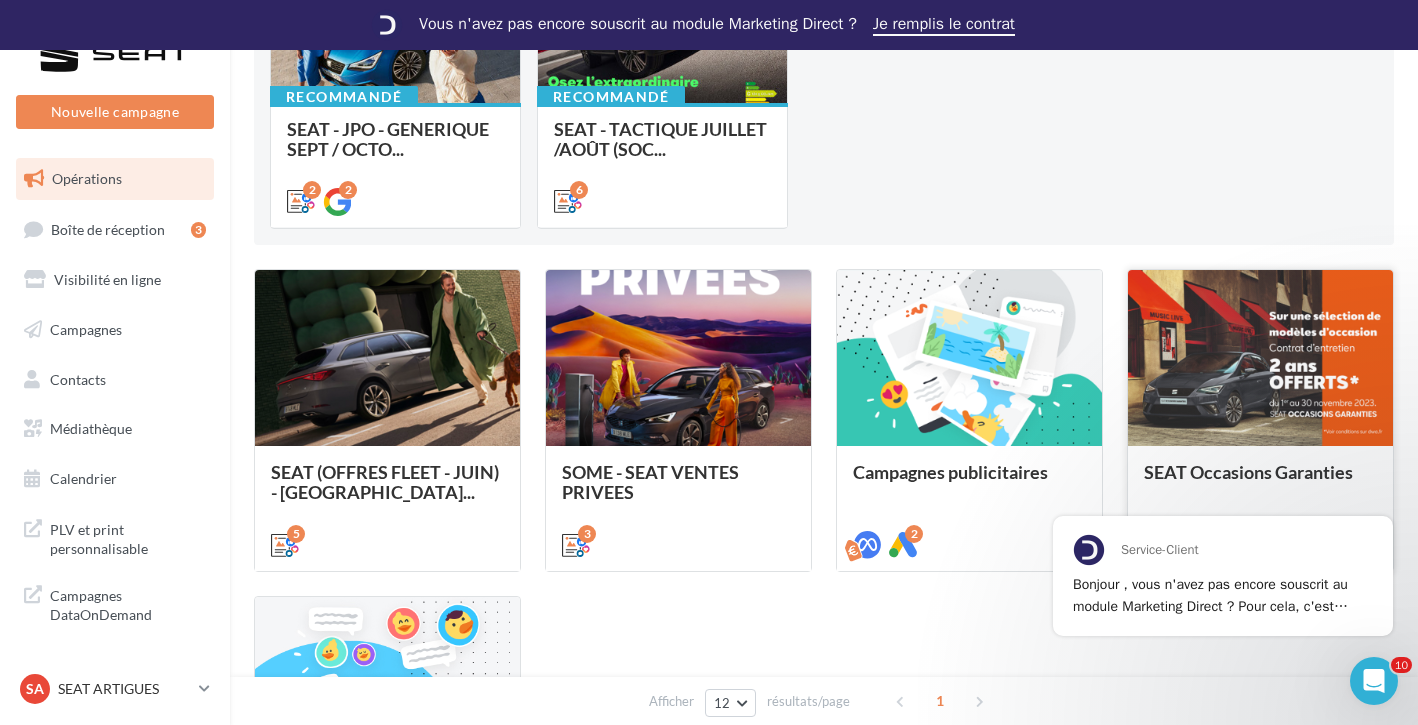 click at bounding box center (1260, 359) 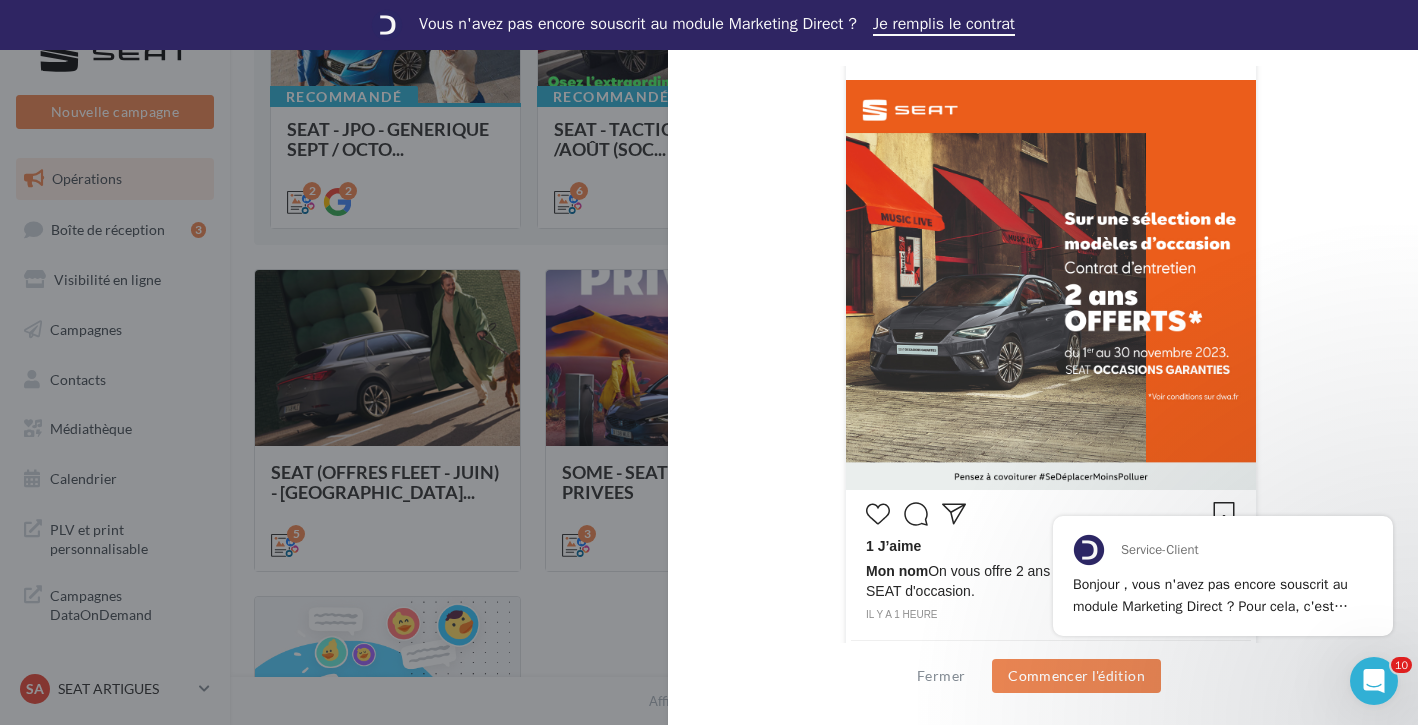 scroll, scrollTop: 468, scrollLeft: 0, axis: vertical 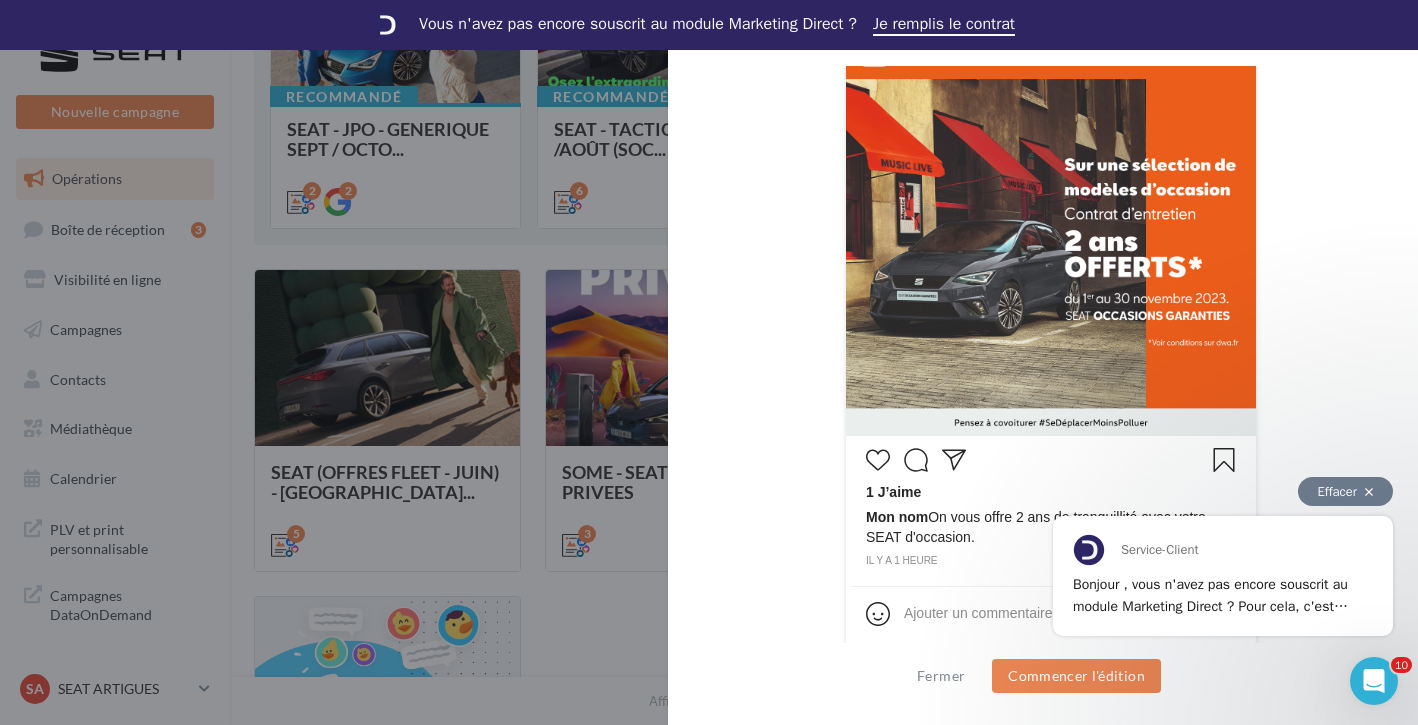 click on "Effacer" at bounding box center (1345, 491) 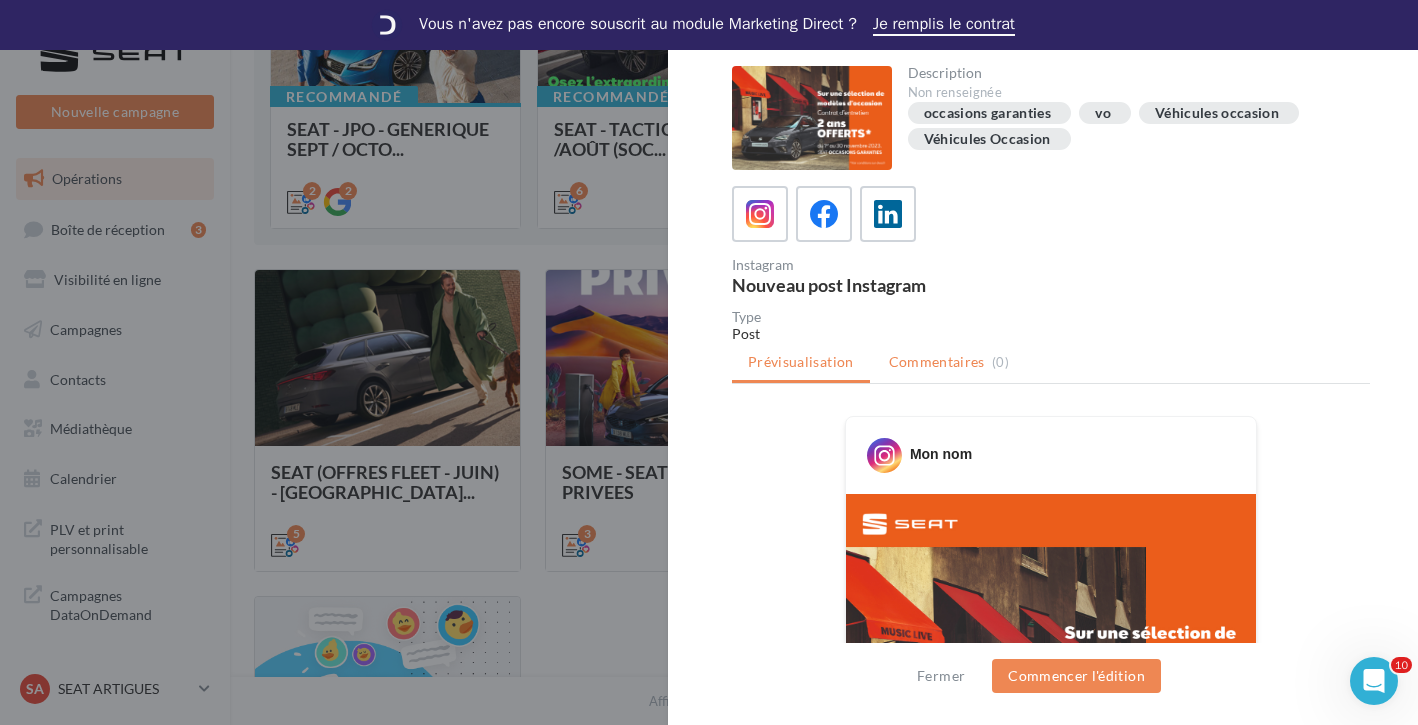 scroll, scrollTop: 0, scrollLeft: 0, axis: both 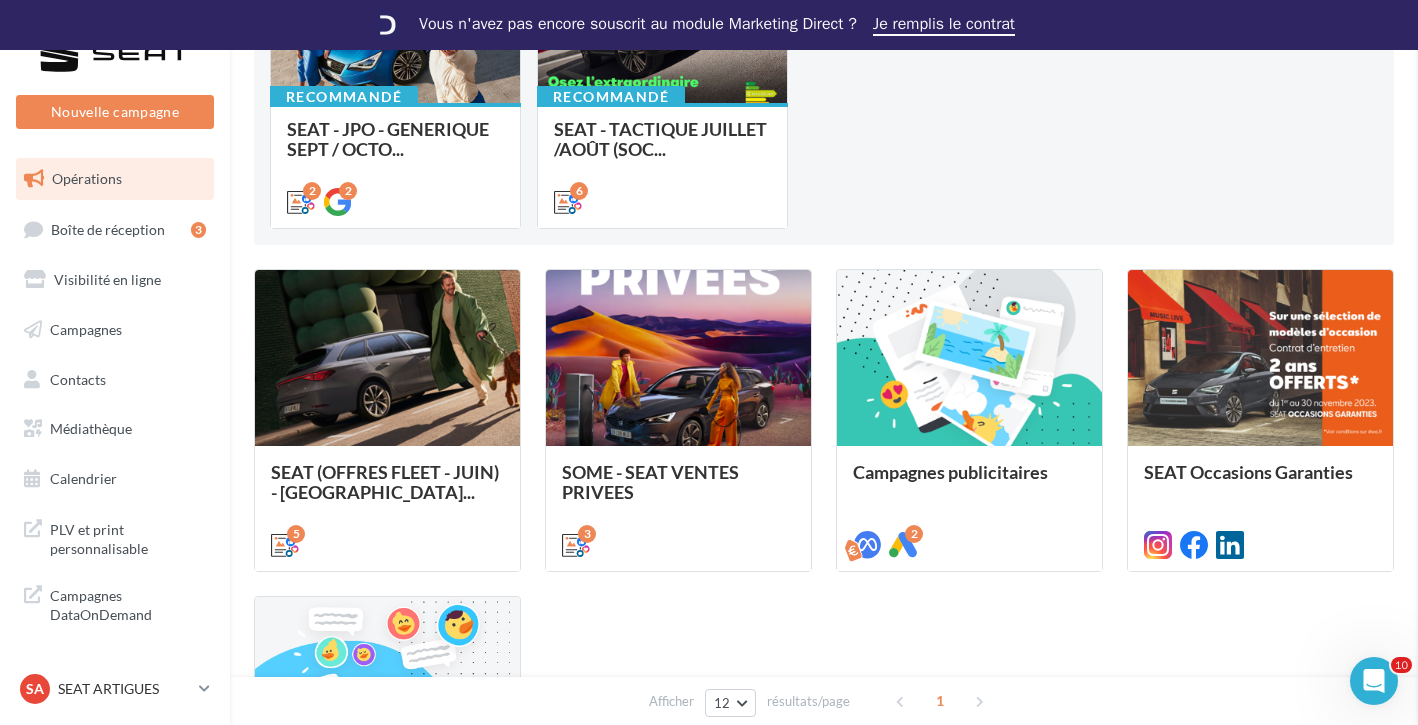click at bounding box center [2127, 362] 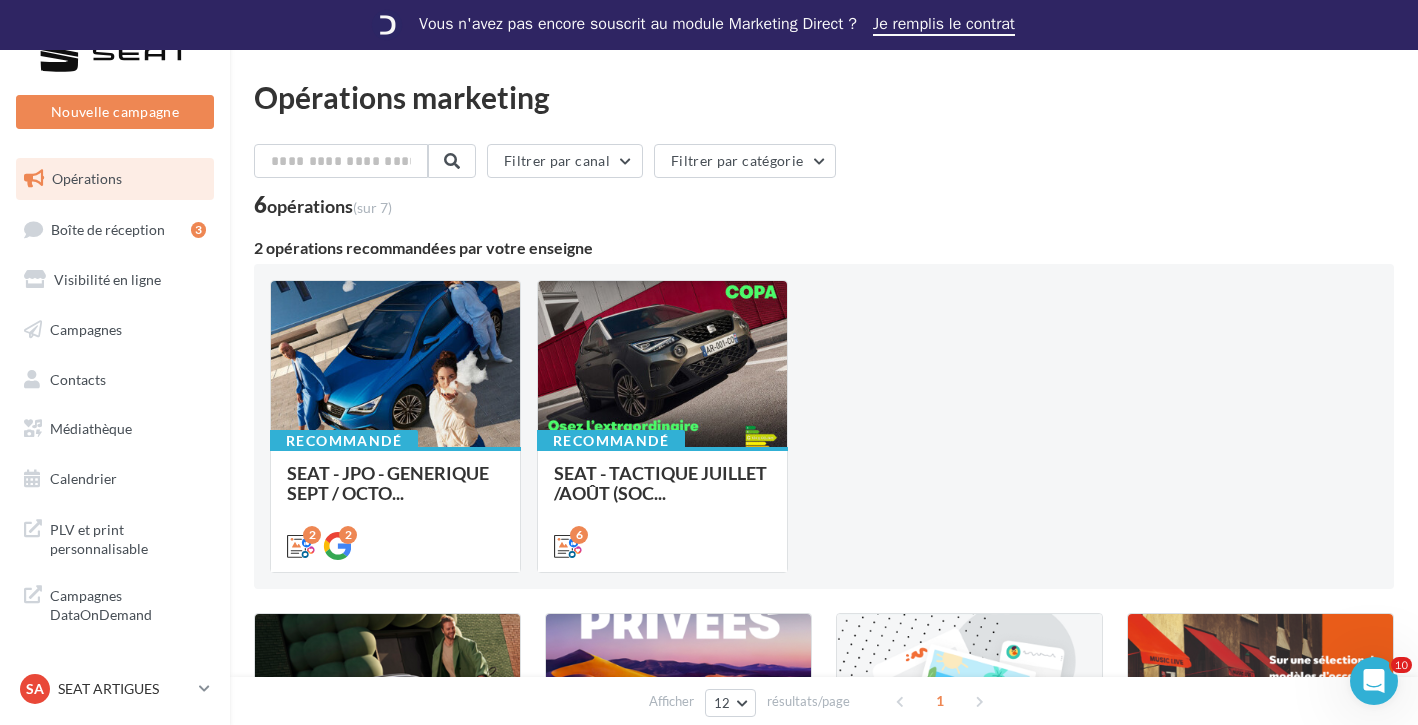 scroll, scrollTop: 0, scrollLeft: 0, axis: both 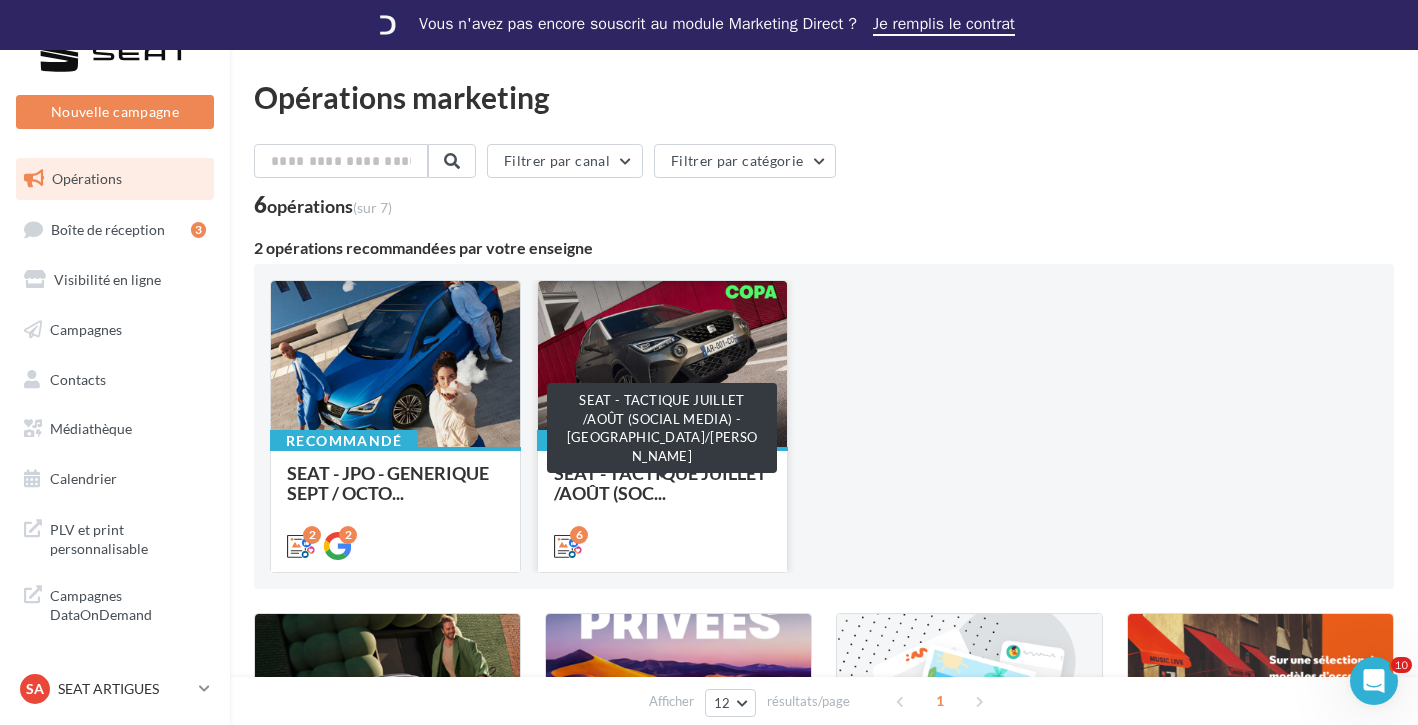 click on "SEAT - TACTIQUE JUILLET /AOÛT (SOC..." at bounding box center [660, 483] 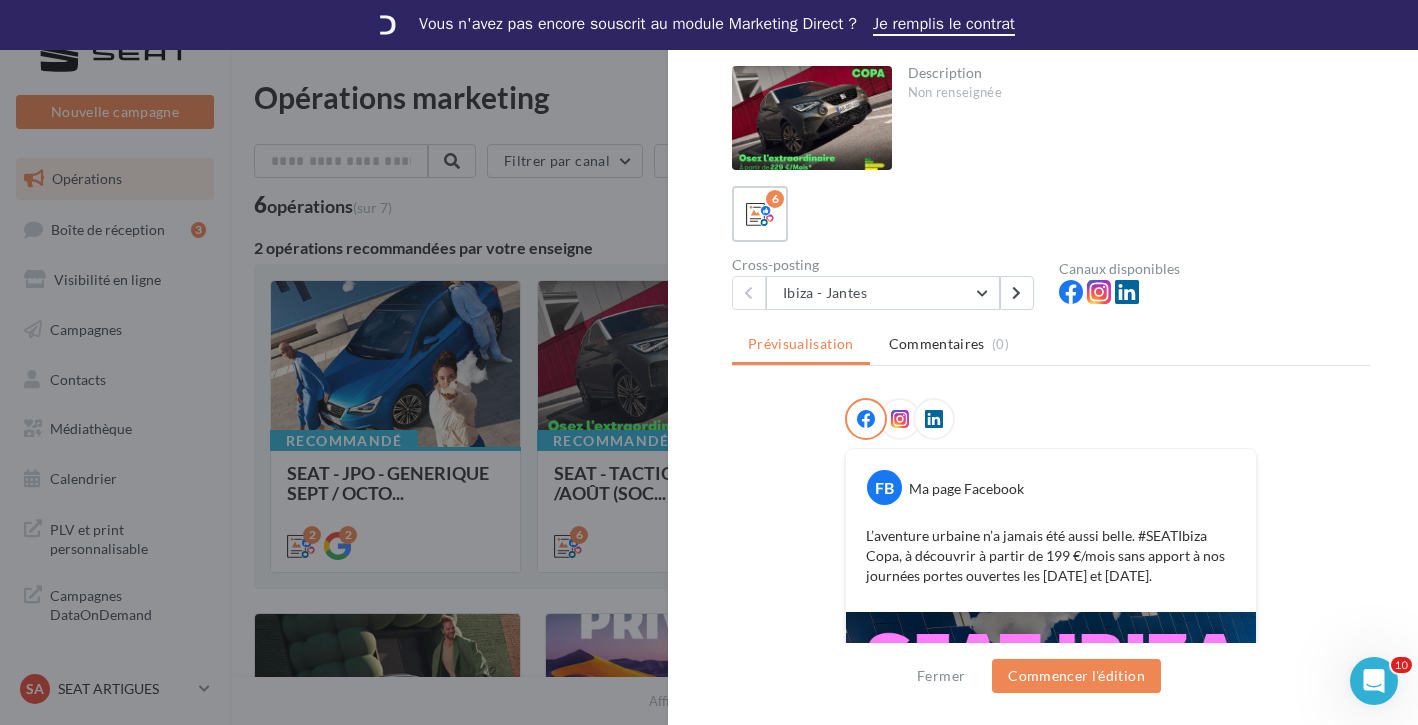 click at bounding box center (709, 362) 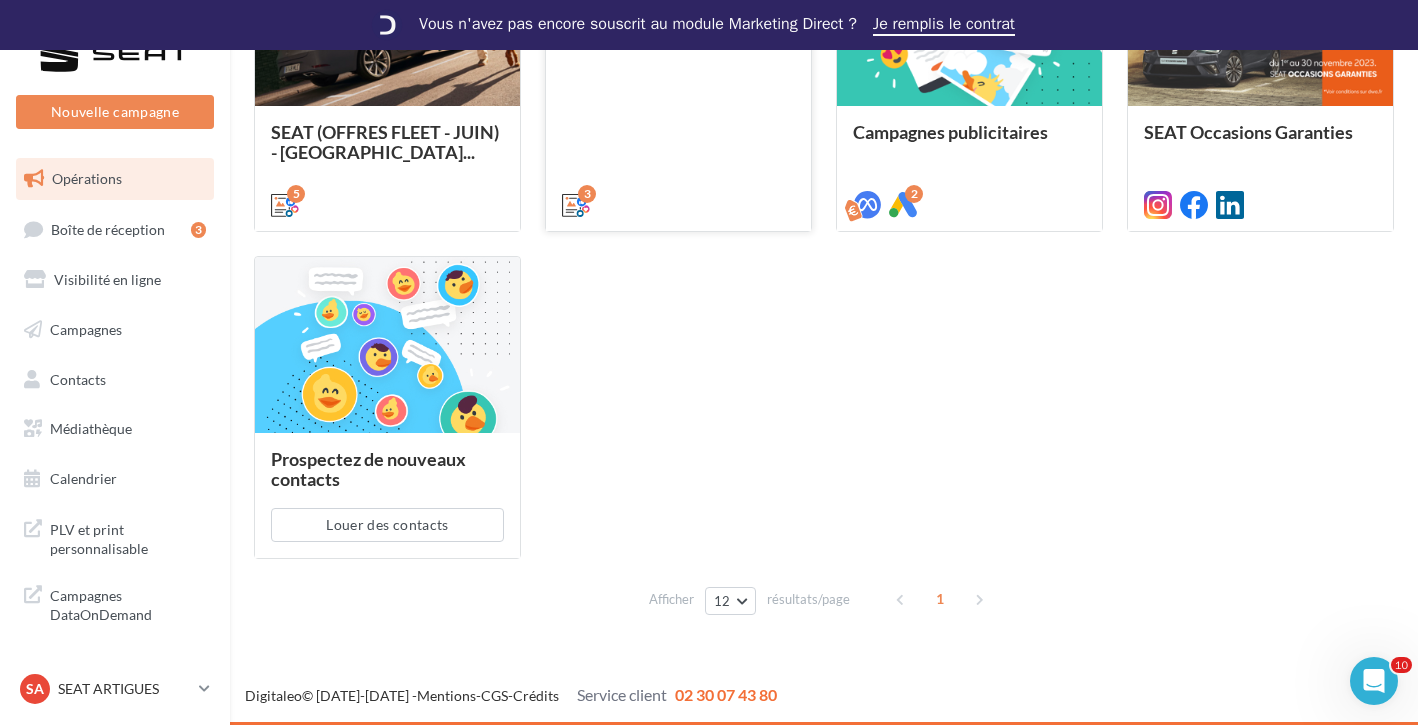 scroll, scrollTop: 684, scrollLeft: 0, axis: vertical 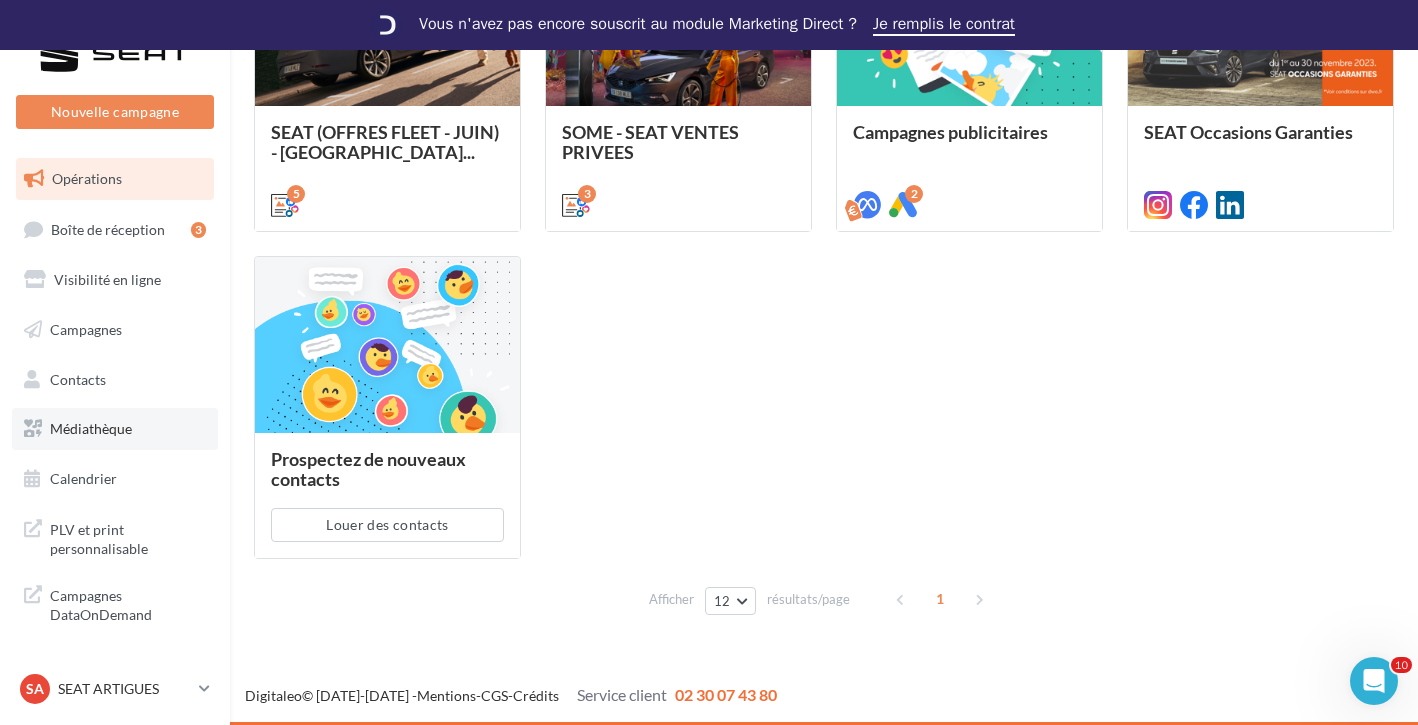 click on "Médiathèque" at bounding box center [91, 428] 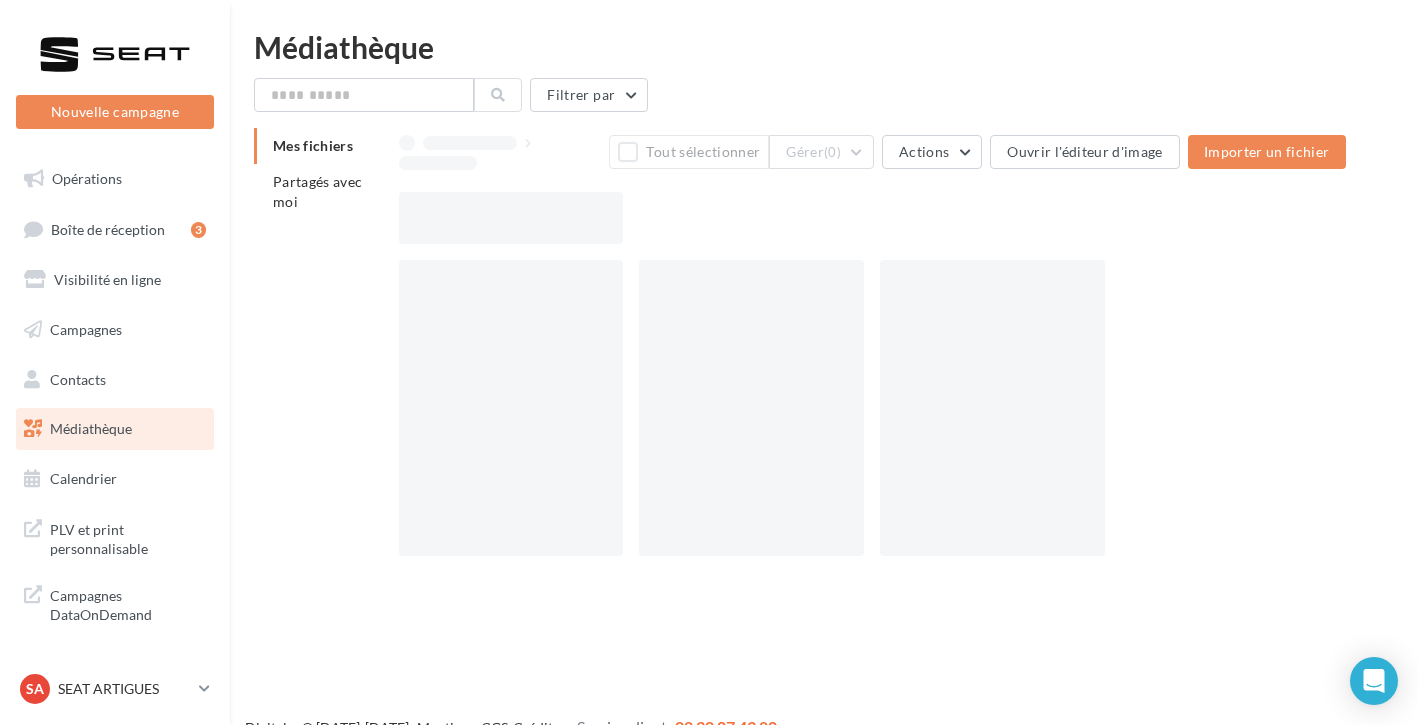 scroll, scrollTop: 0, scrollLeft: 0, axis: both 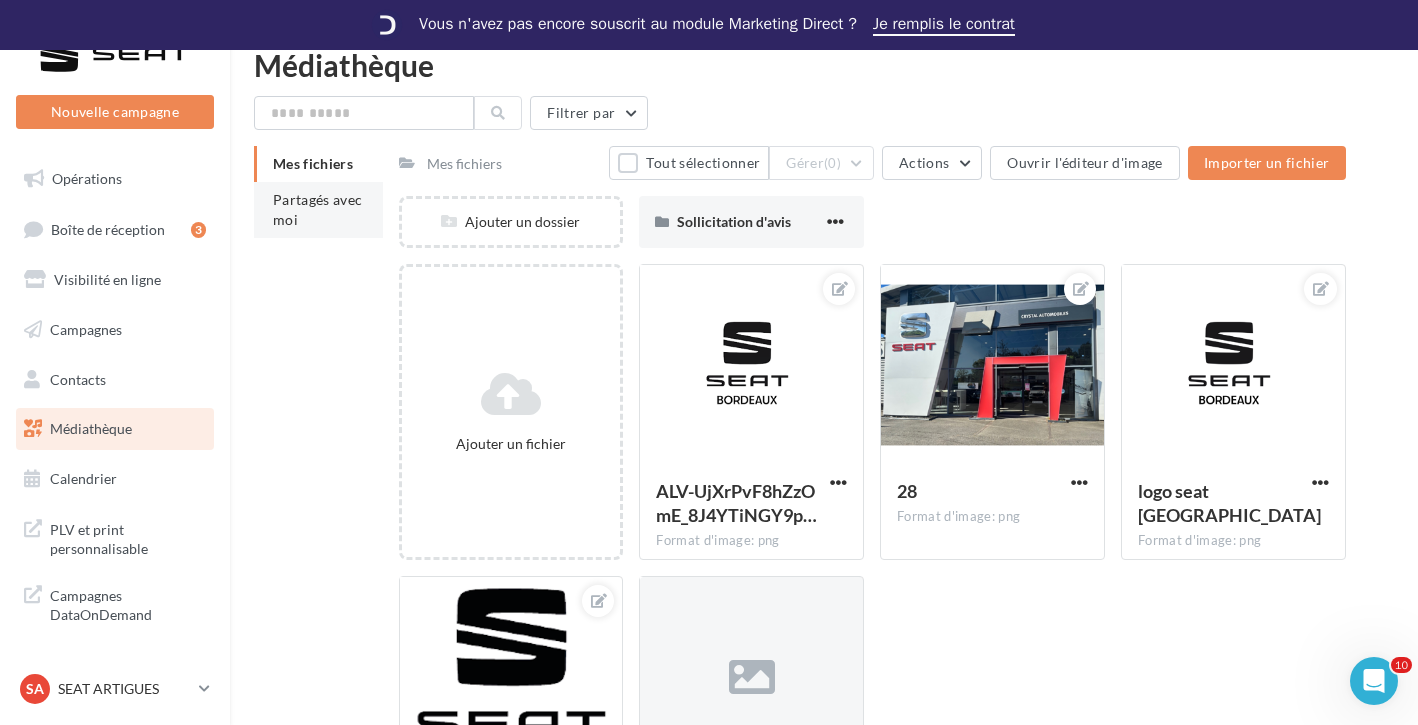click on "Partagés avec moi" at bounding box center [318, 210] 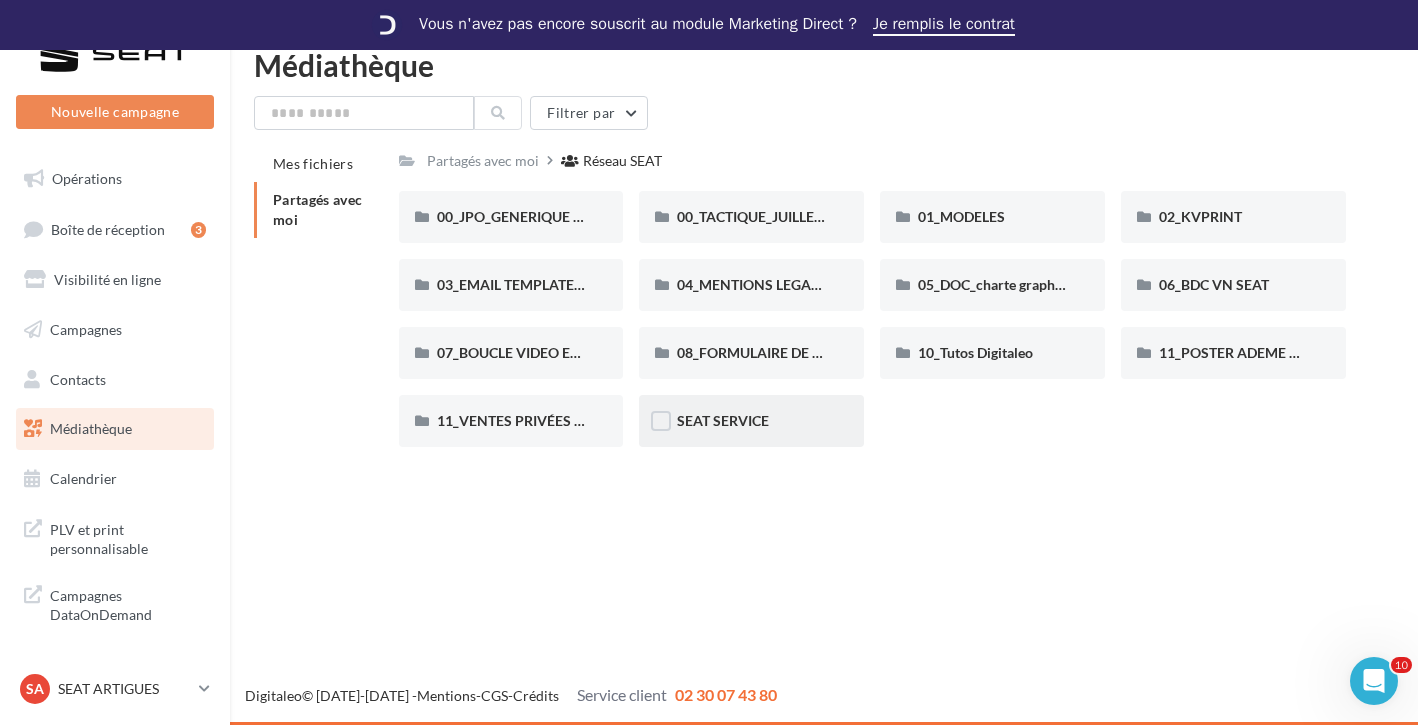 click on "SEAT SERVICE" at bounding box center (751, 421) 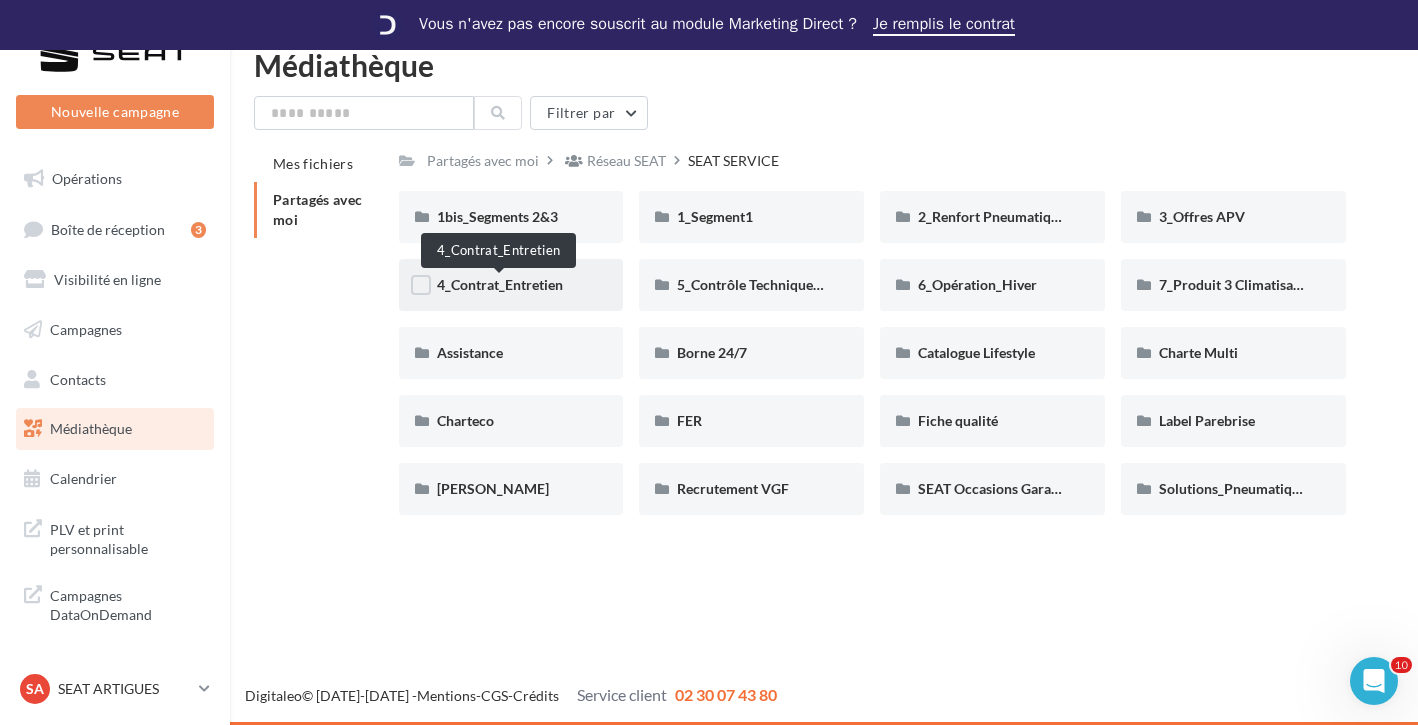 click on "4_Contrat_Entretien" at bounding box center (500, 284) 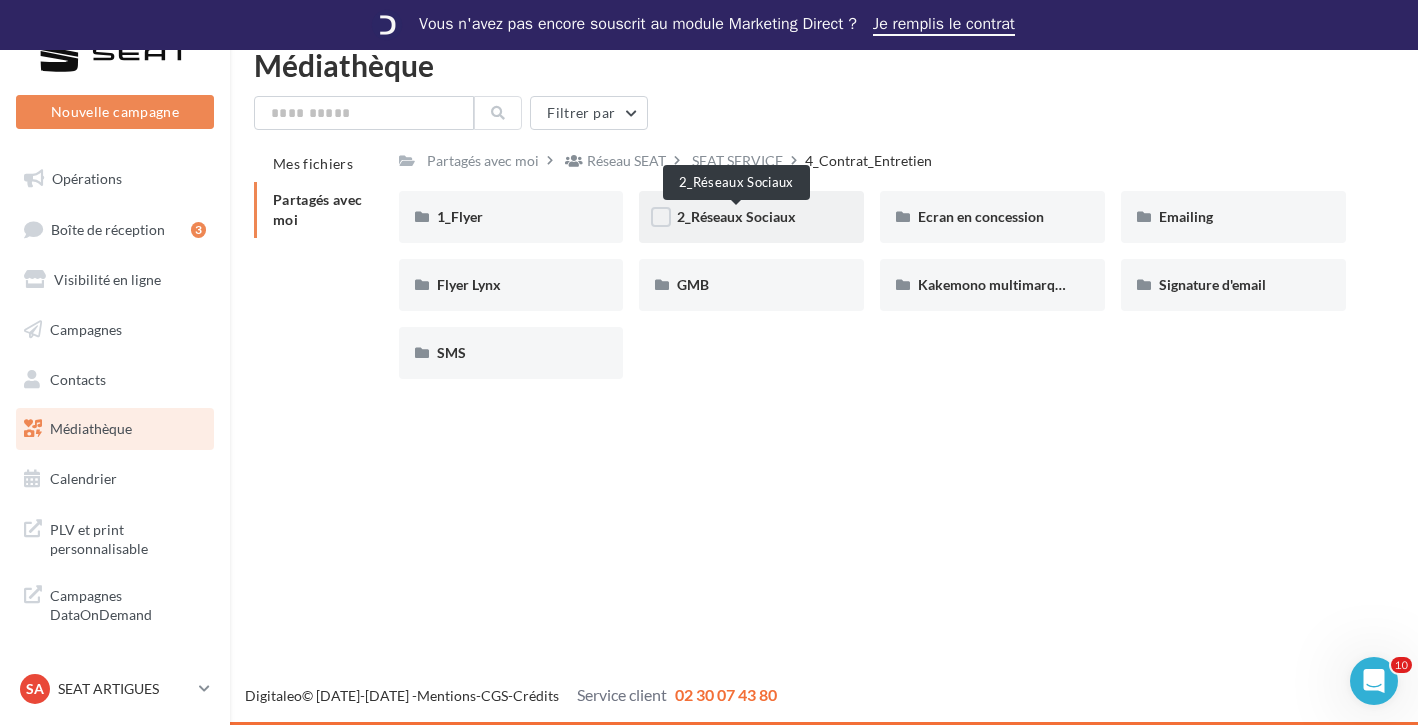 click on "2_Réseaux Sociaux" at bounding box center [736, 216] 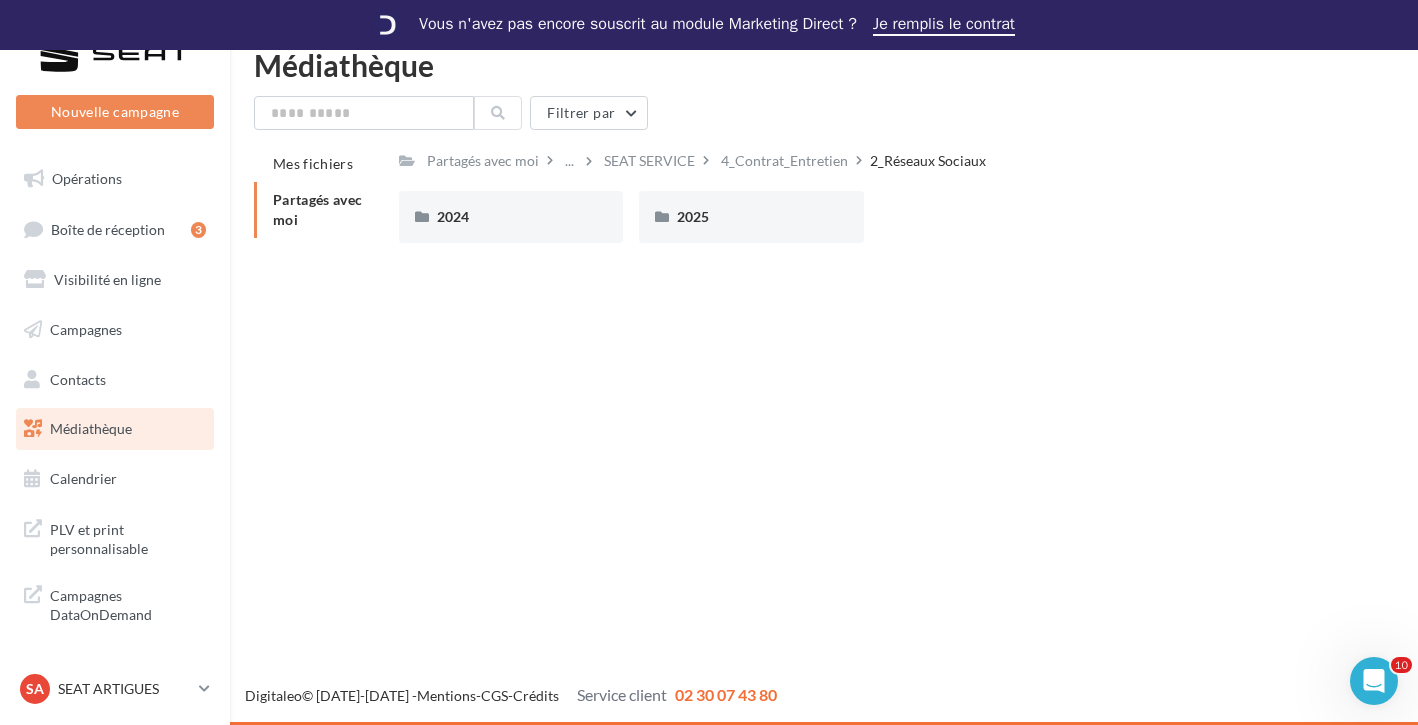 click on "2025" at bounding box center [751, 217] 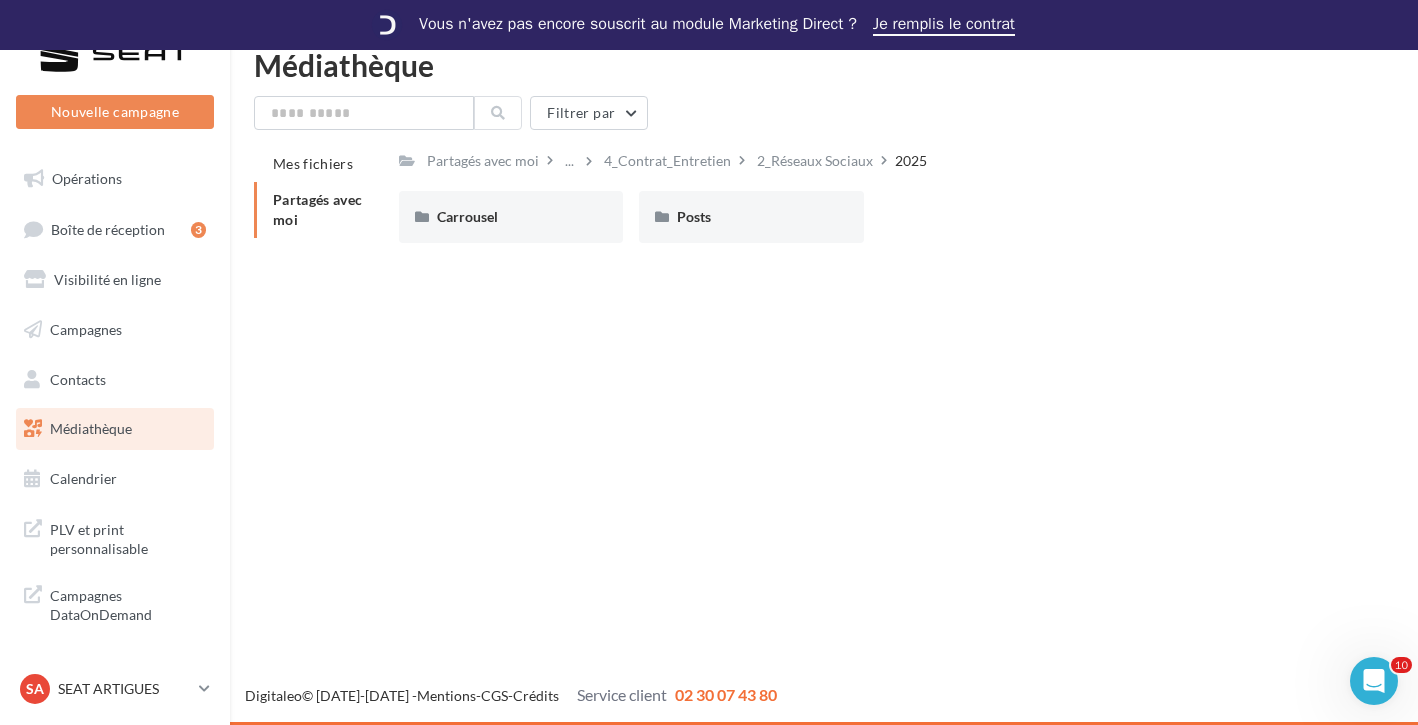 click on "Posts" at bounding box center (751, 217) 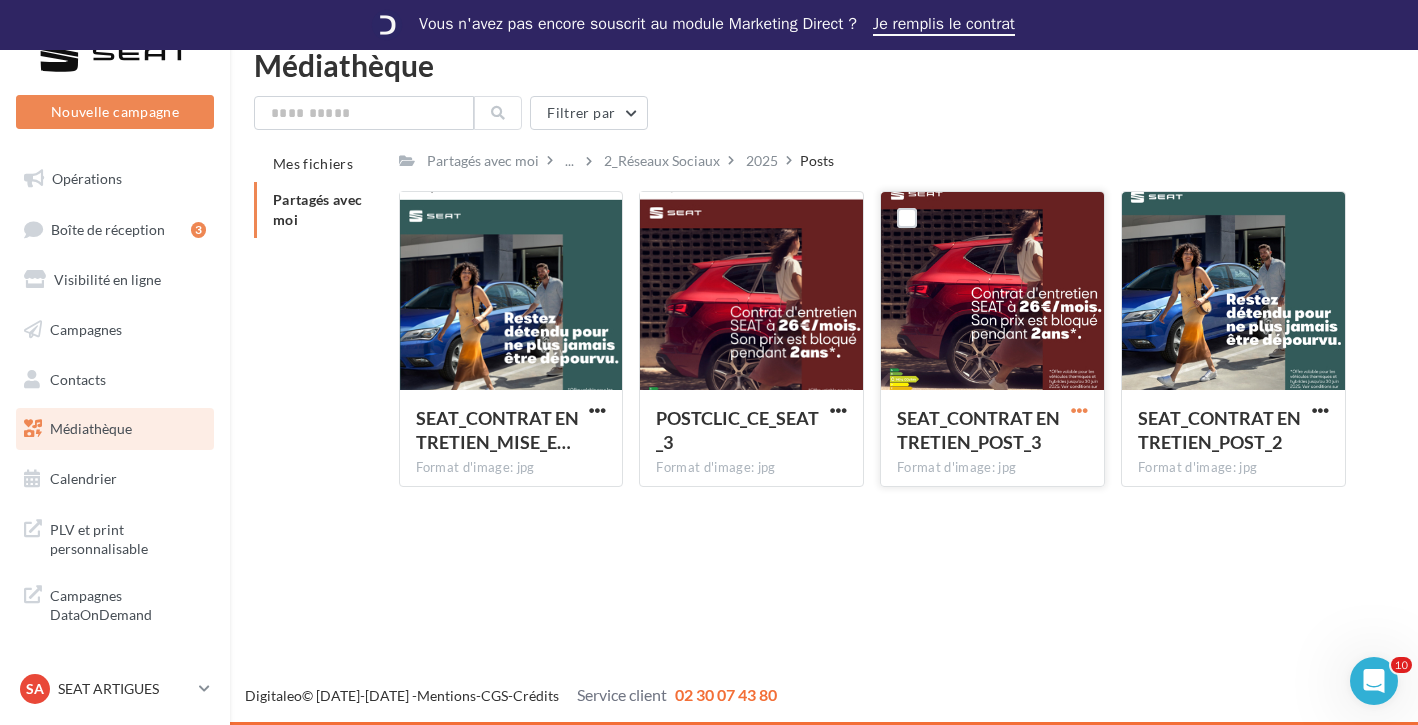 click at bounding box center (1079, 410) 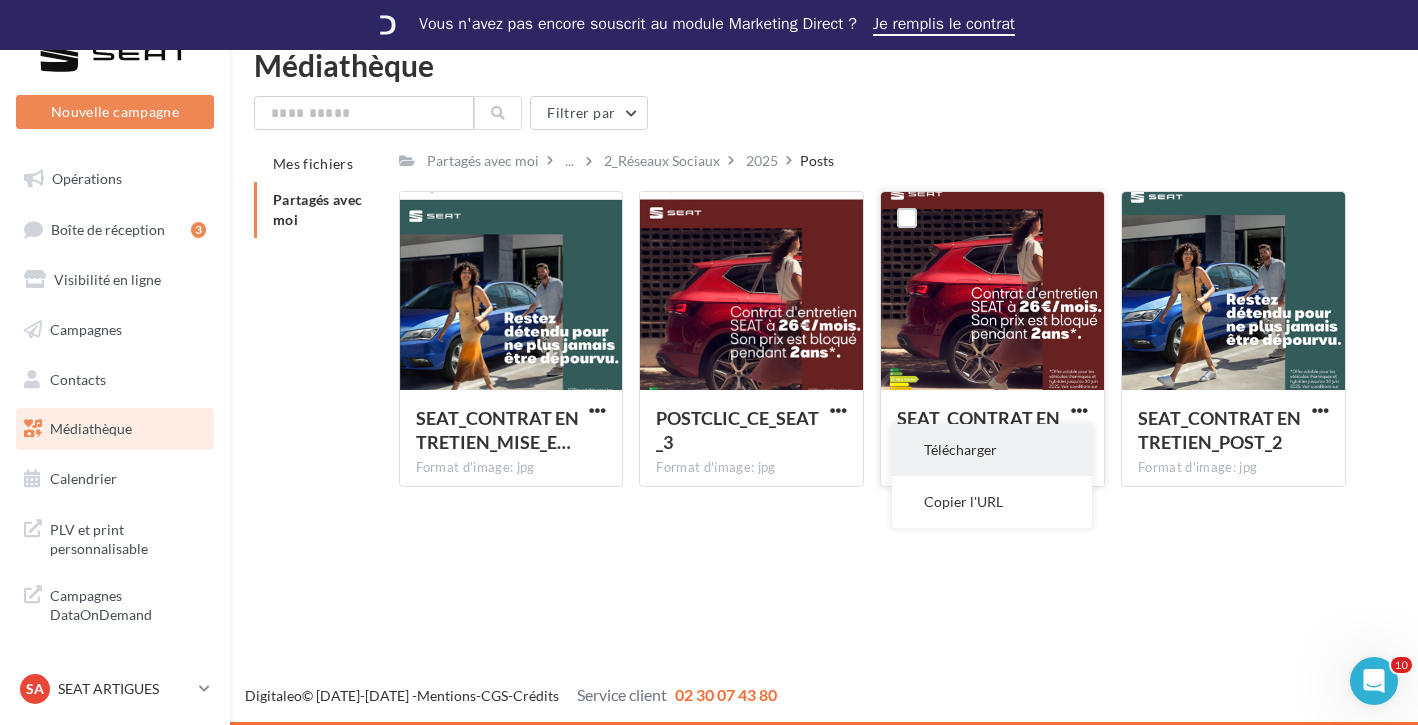 click on "Télécharger" at bounding box center (992, 450) 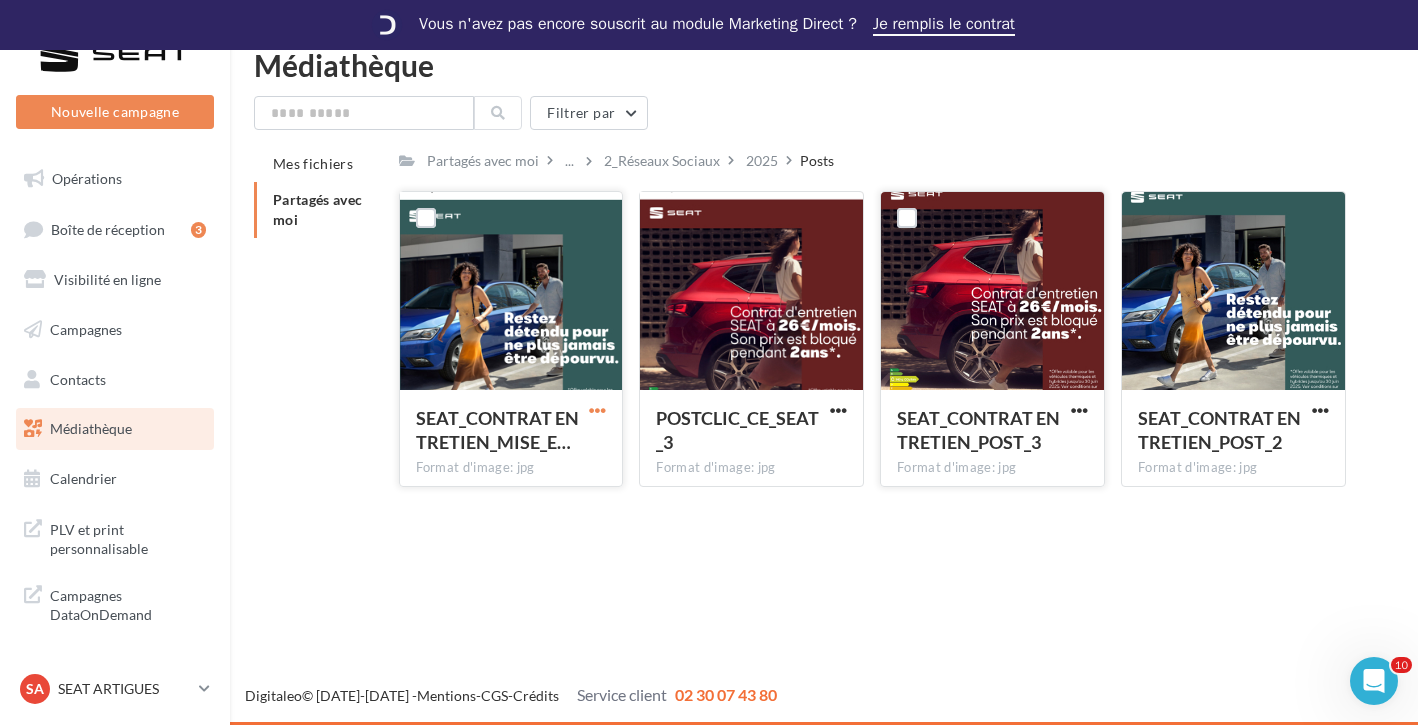 click at bounding box center [597, 410] 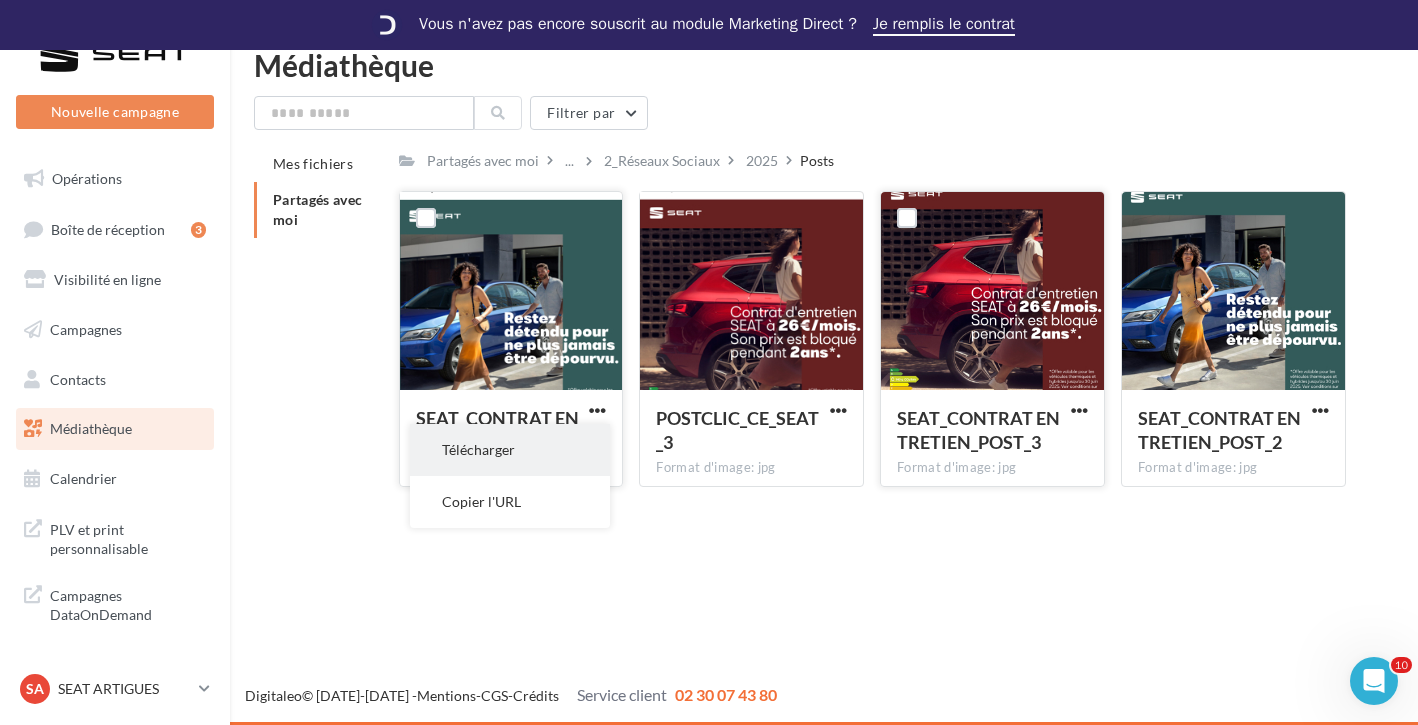 click on "Télécharger" at bounding box center (510, 450) 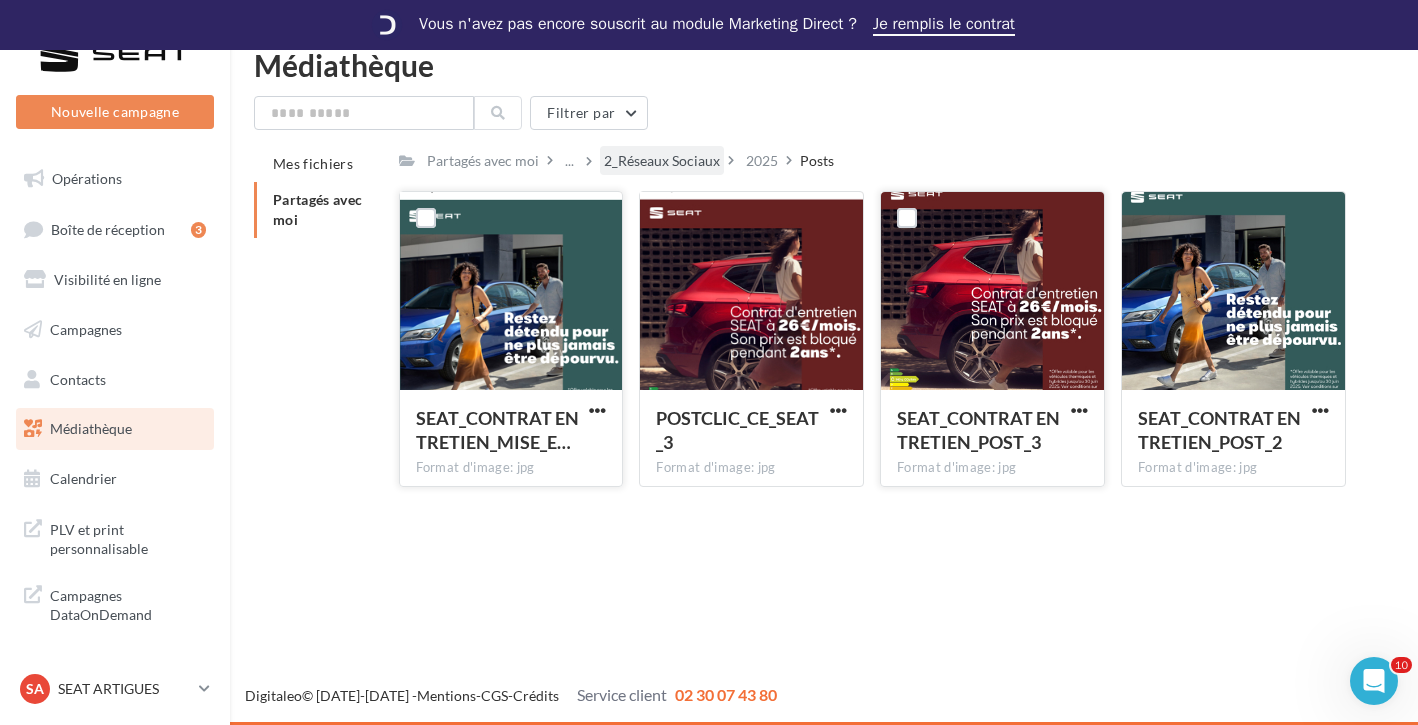 click on "2_Réseaux Sociaux" at bounding box center [662, 161] 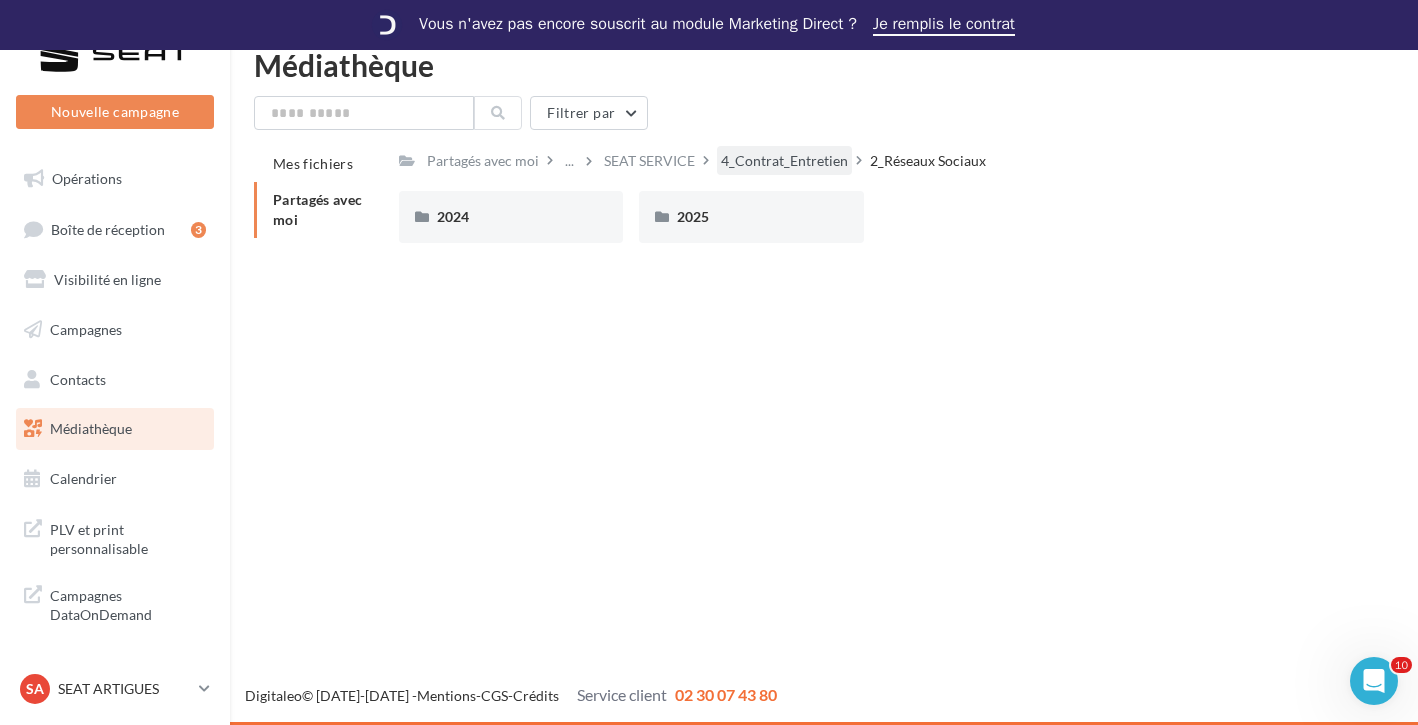 click on "4_Contrat_Entretien" at bounding box center (784, 161) 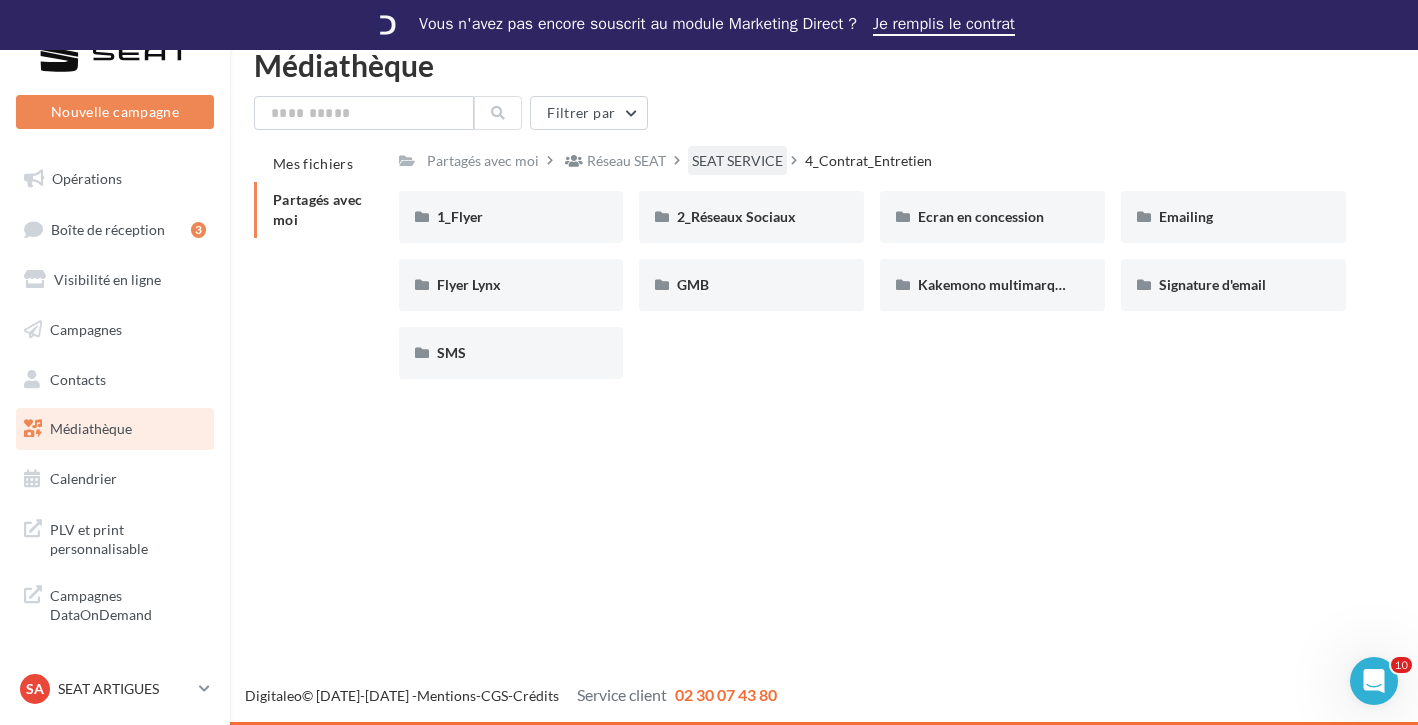 click on "SEAT SERVICE" at bounding box center [737, 161] 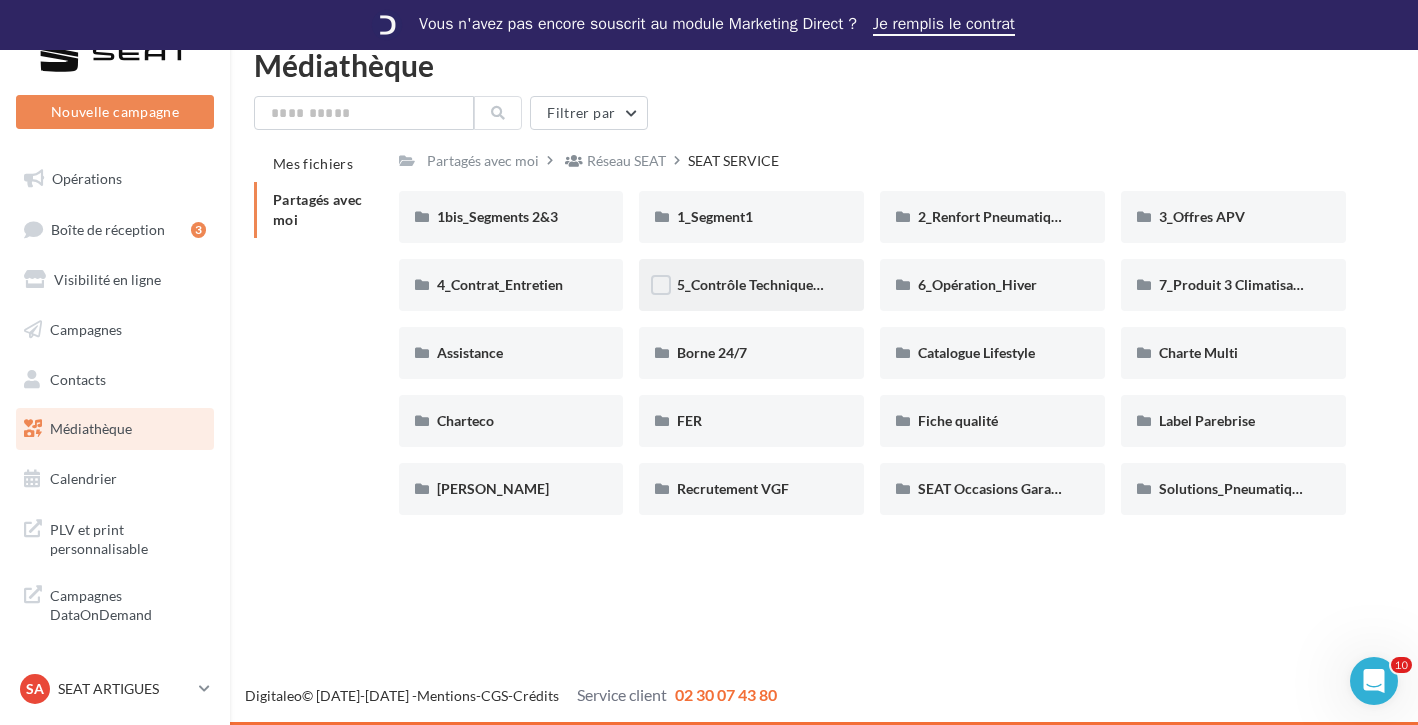 click on "5_Contrôle Technique offert" at bounding box center (751, 285) 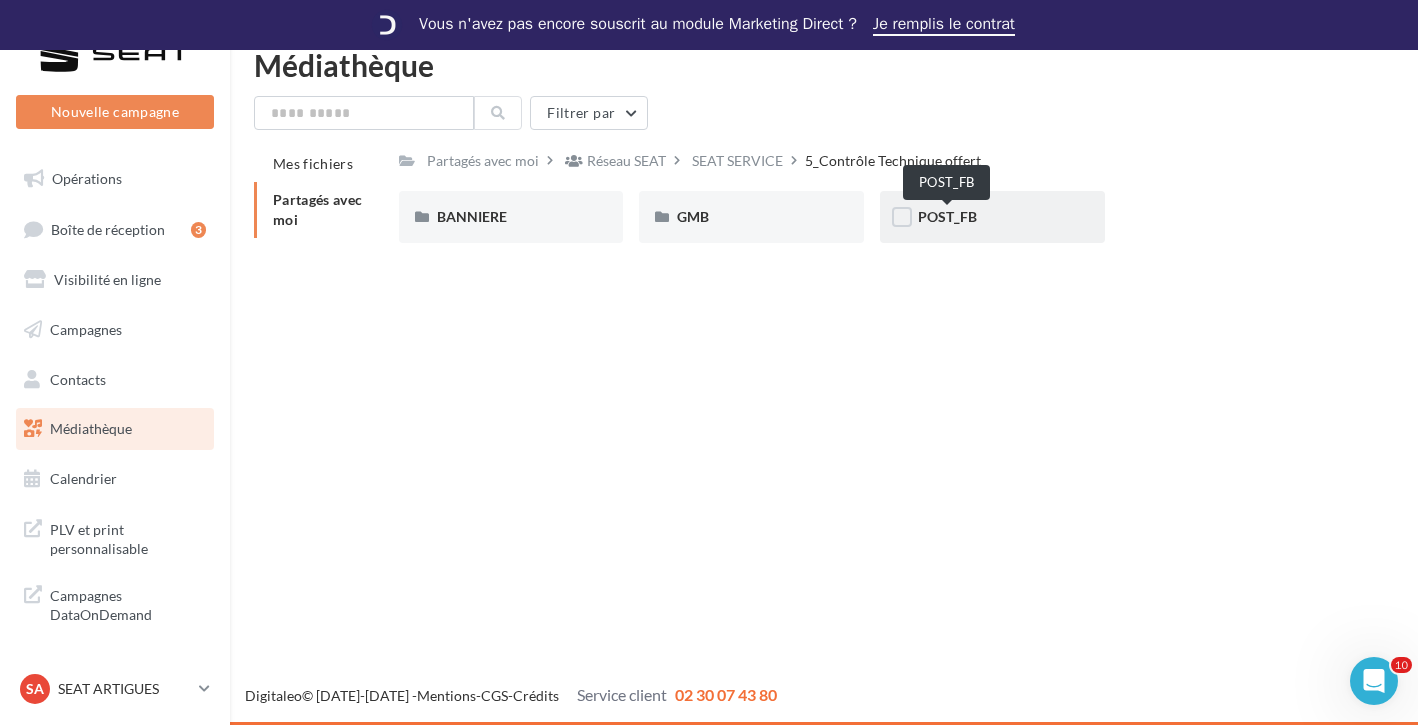 click on "POST_FB" at bounding box center (947, 216) 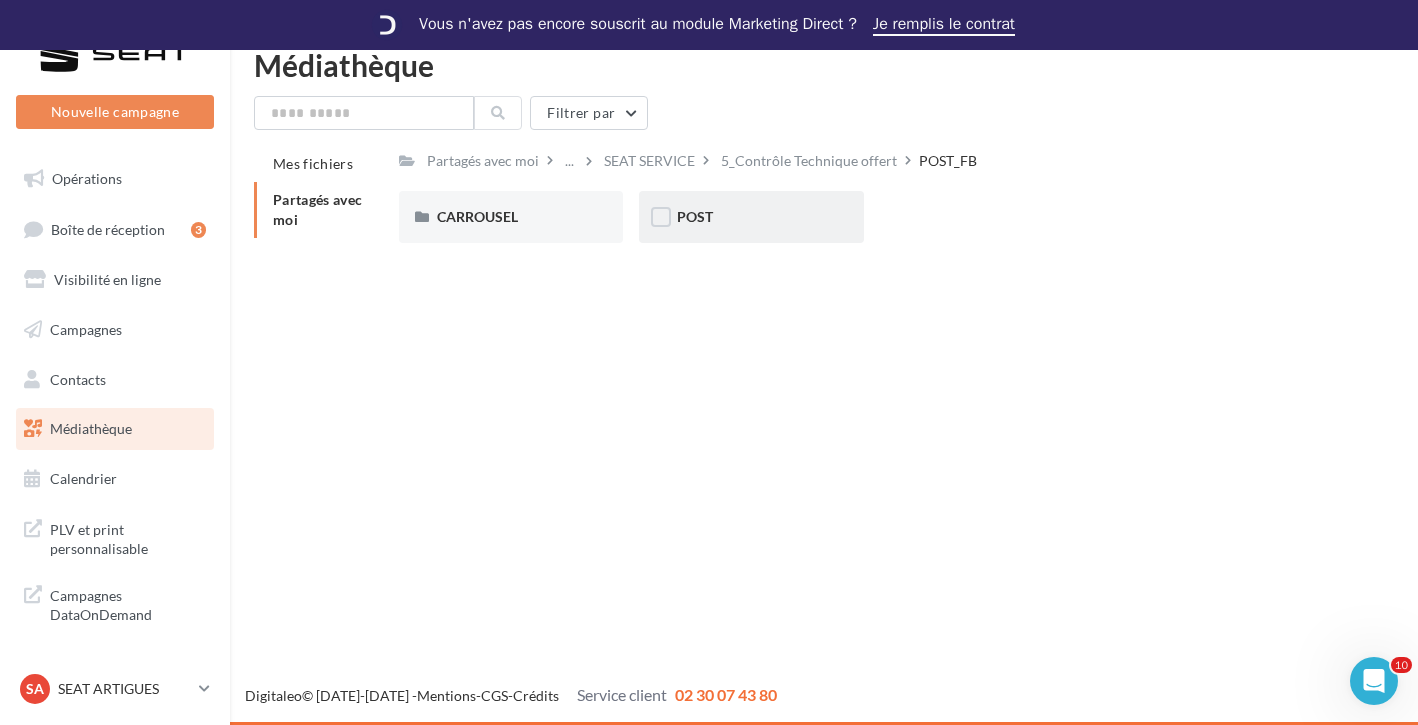 click on "POST" at bounding box center [751, 217] 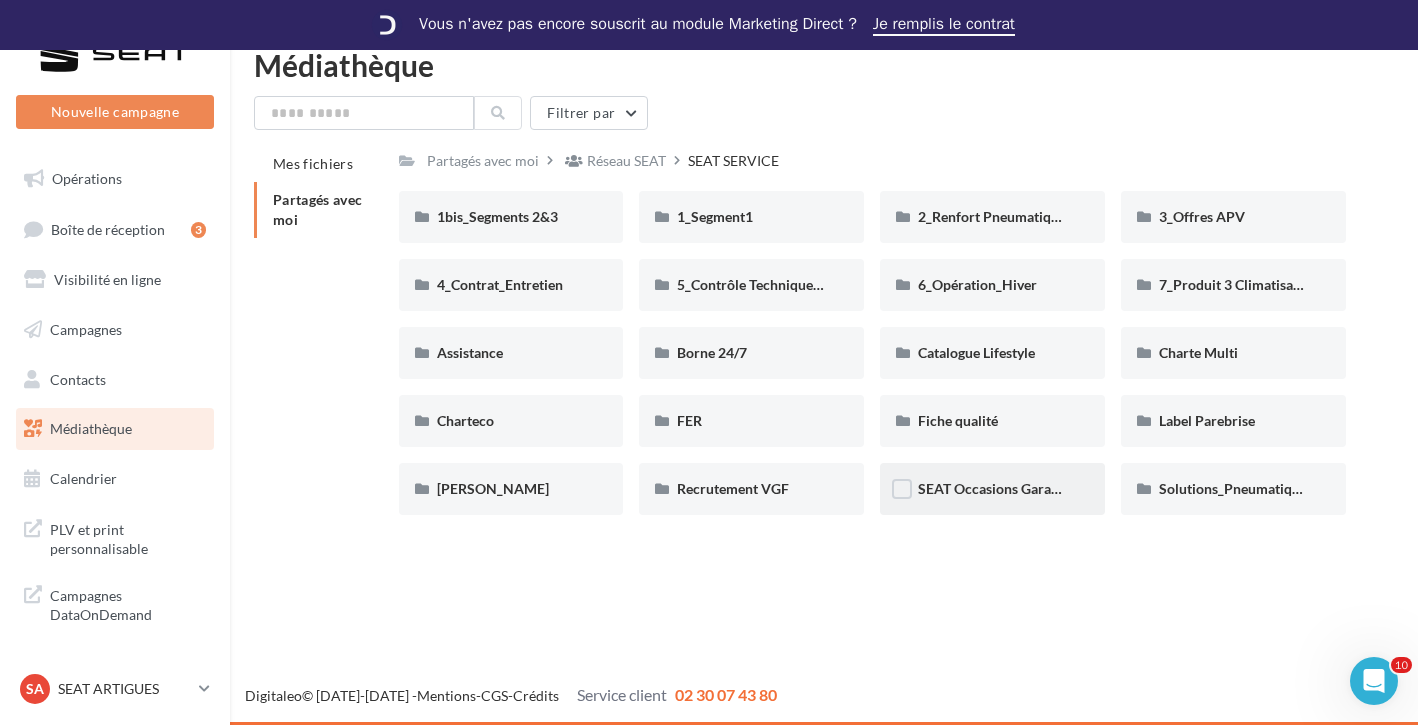 click on "SEAT Occasions Garanties" at bounding box center [992, 489] 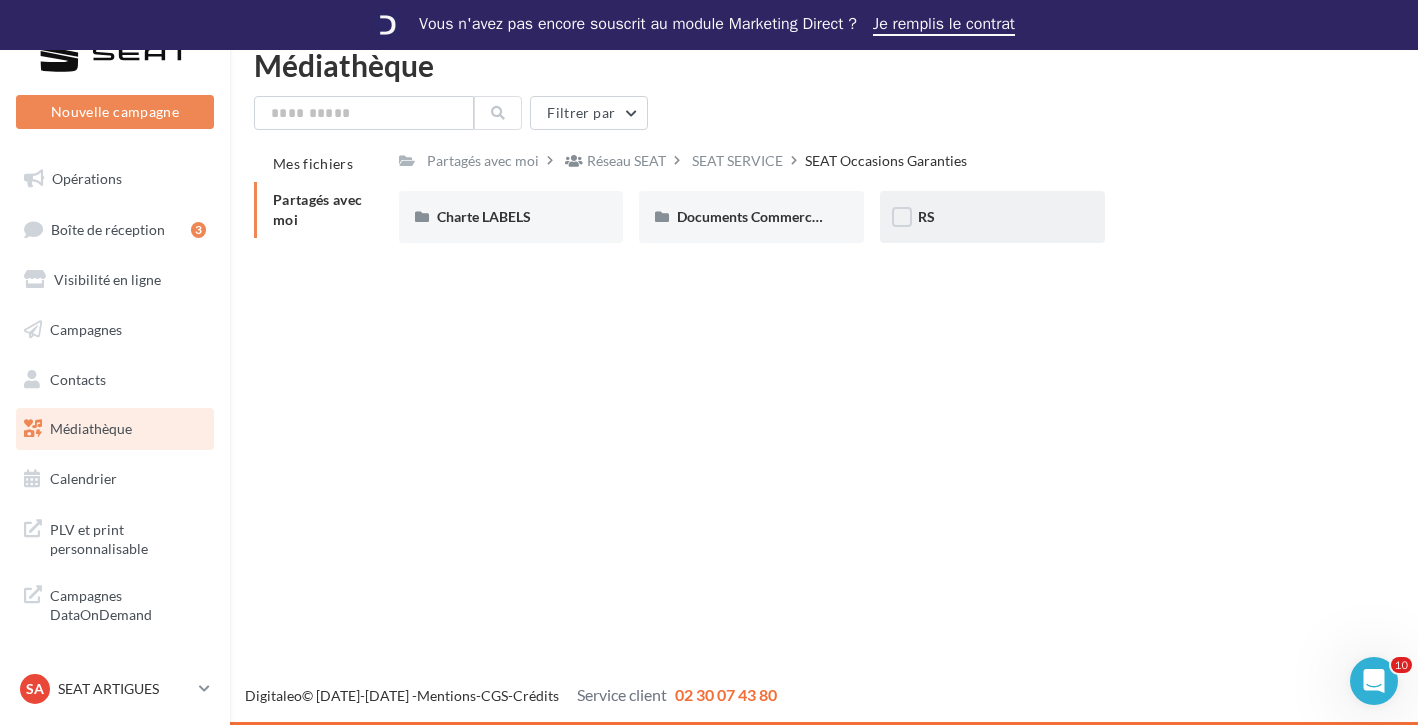 click on "RS" at bounding box center (992, 217) 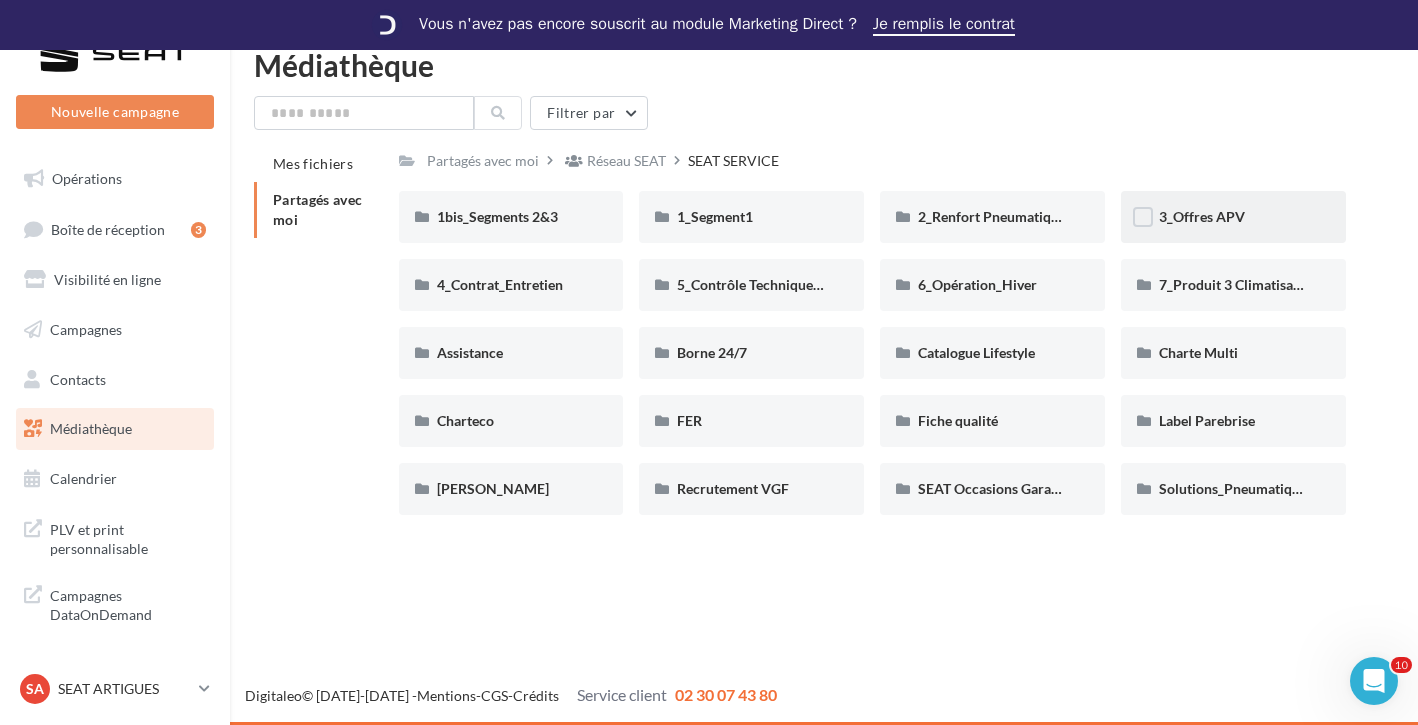 click on "3_Offres APV" at bounding box center (1233, 217) 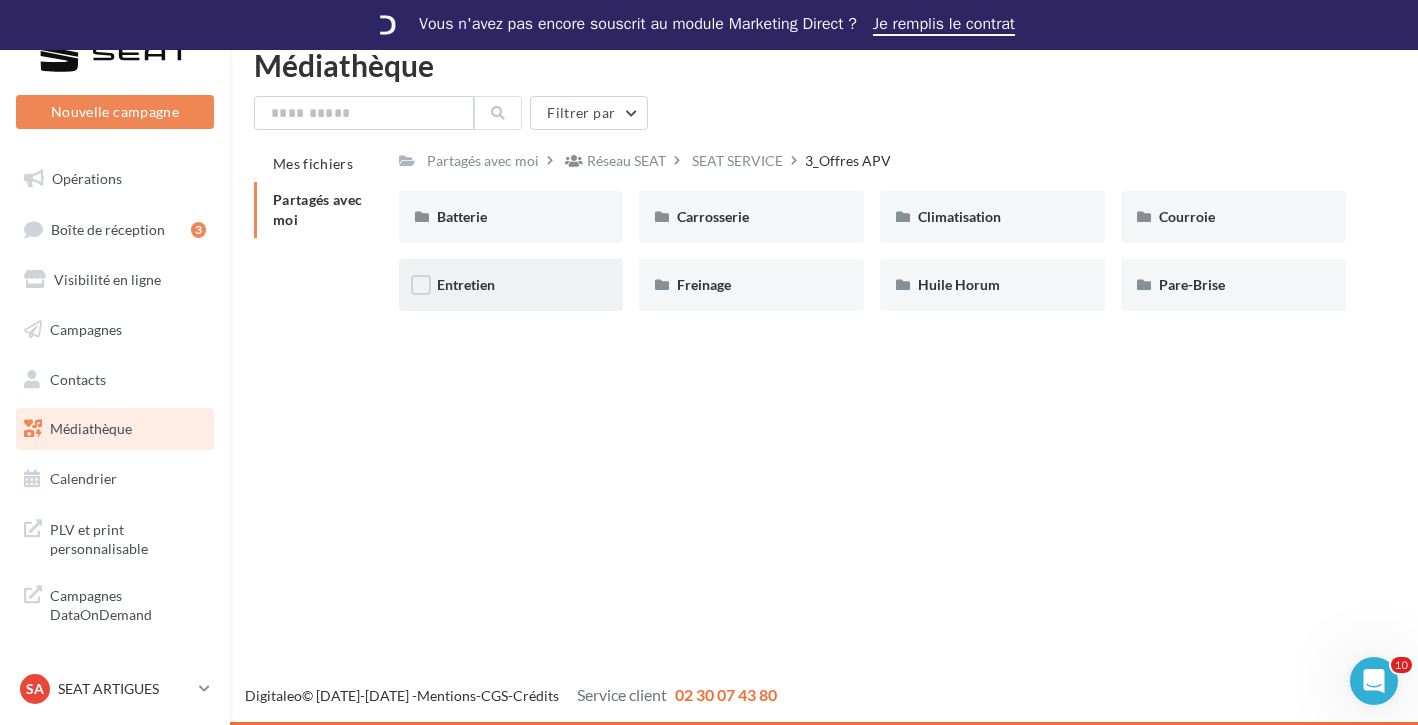 click on "Entretien" at bounding box center (511, 285) 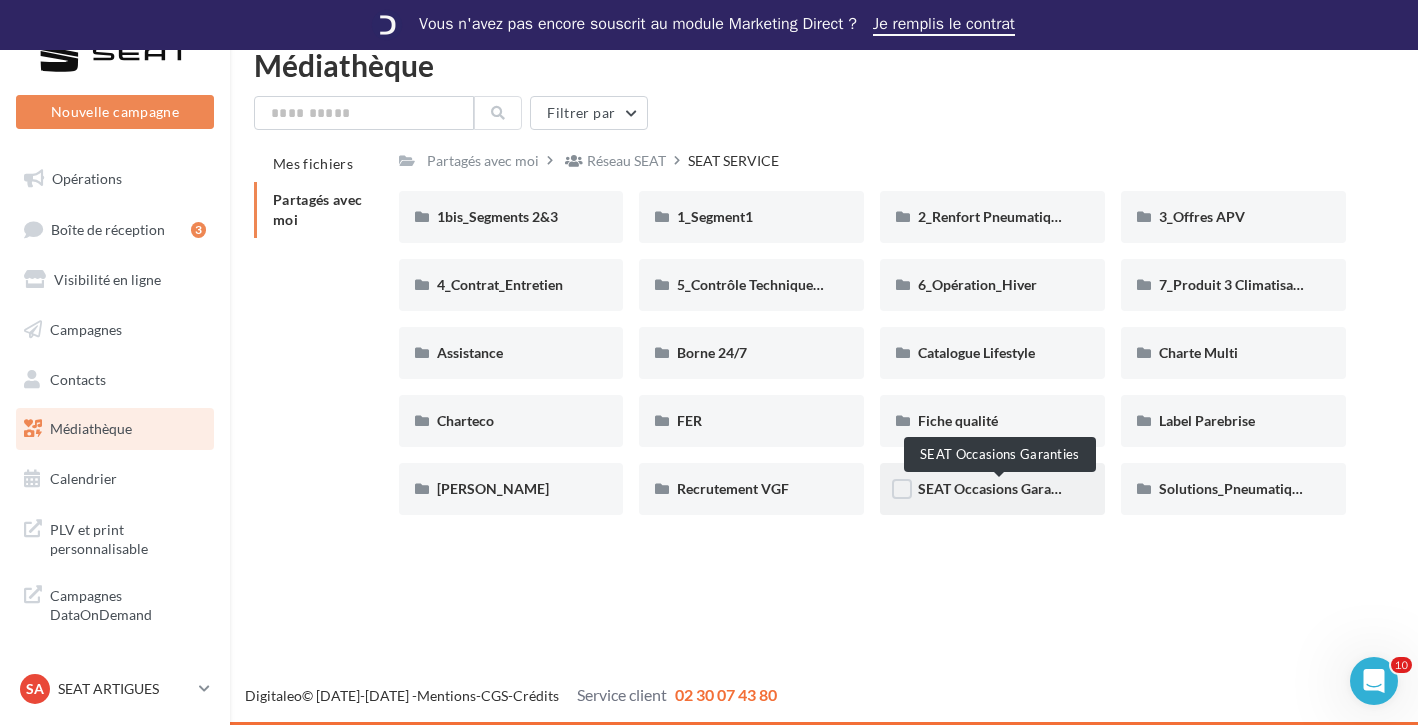 click on "SEAT Occasions Garanties" at bounding box center [999, 488] 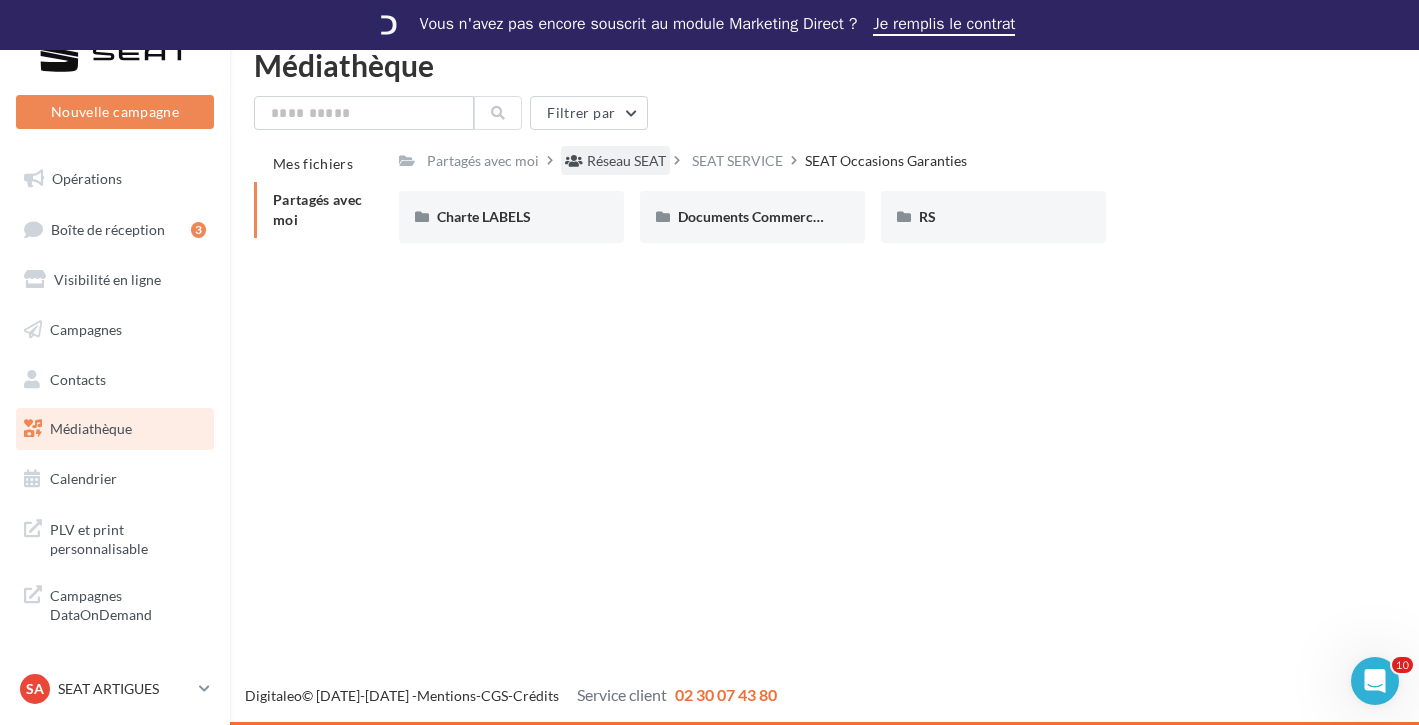 click on "Réseau SEAT" at bounding box center [626, 161] 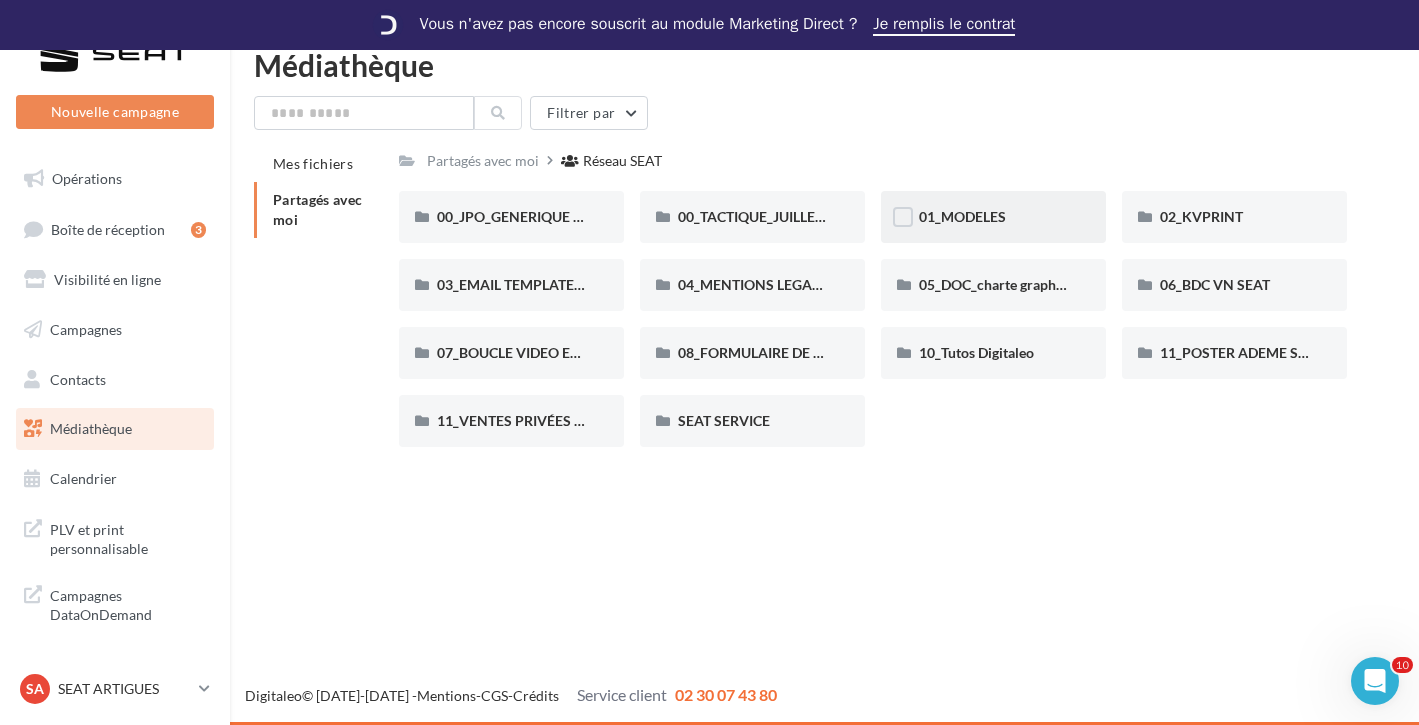 click on "01_MODELES" at bounding box center [993, 217] 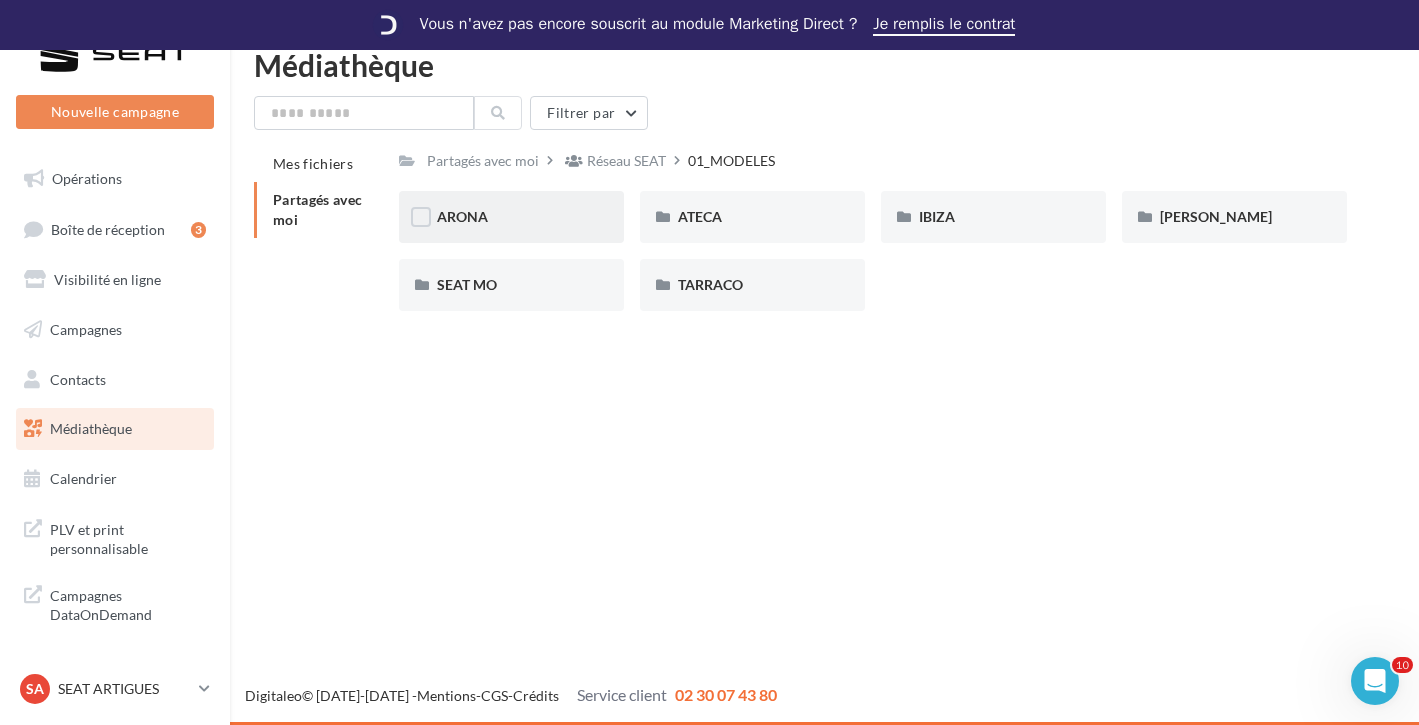 click on "ARONA" at bounding box center [511, 217] 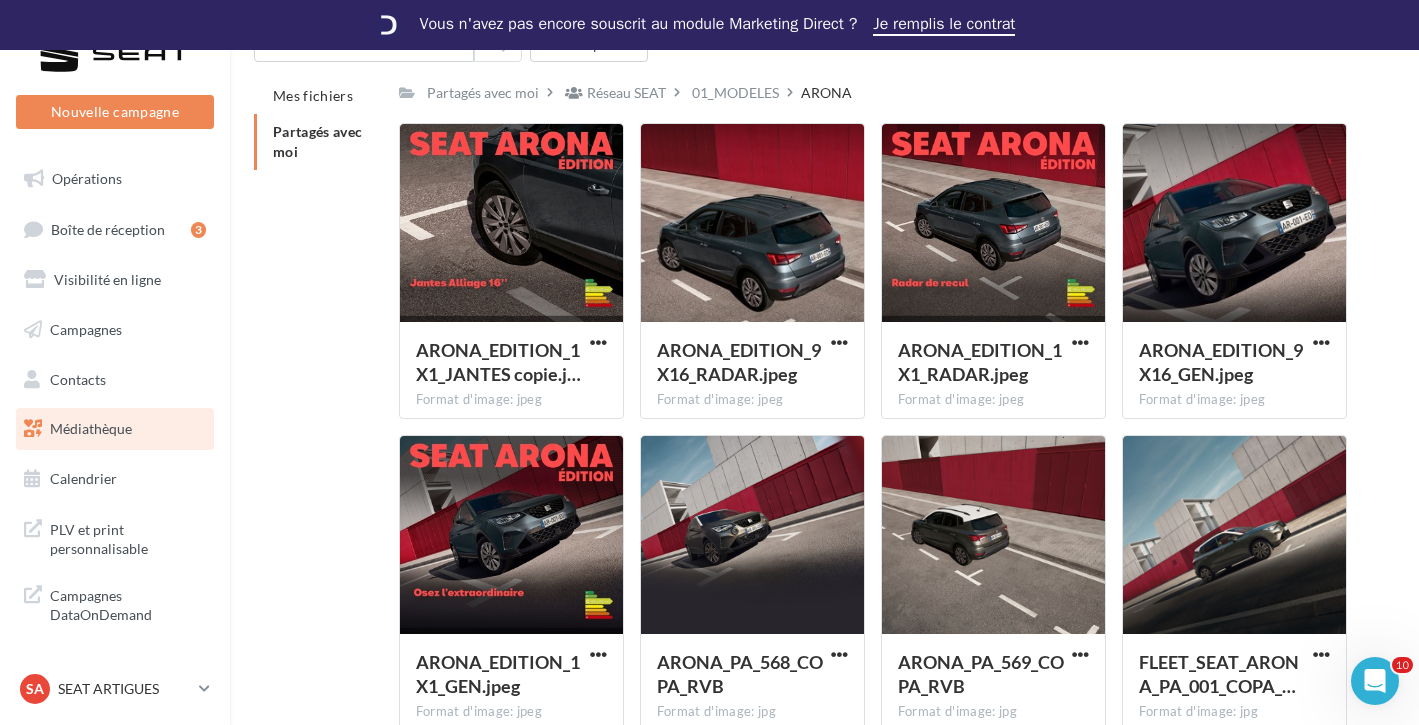 scroll, scrollTop: 95, scrollLeft: 0, axis: vertical 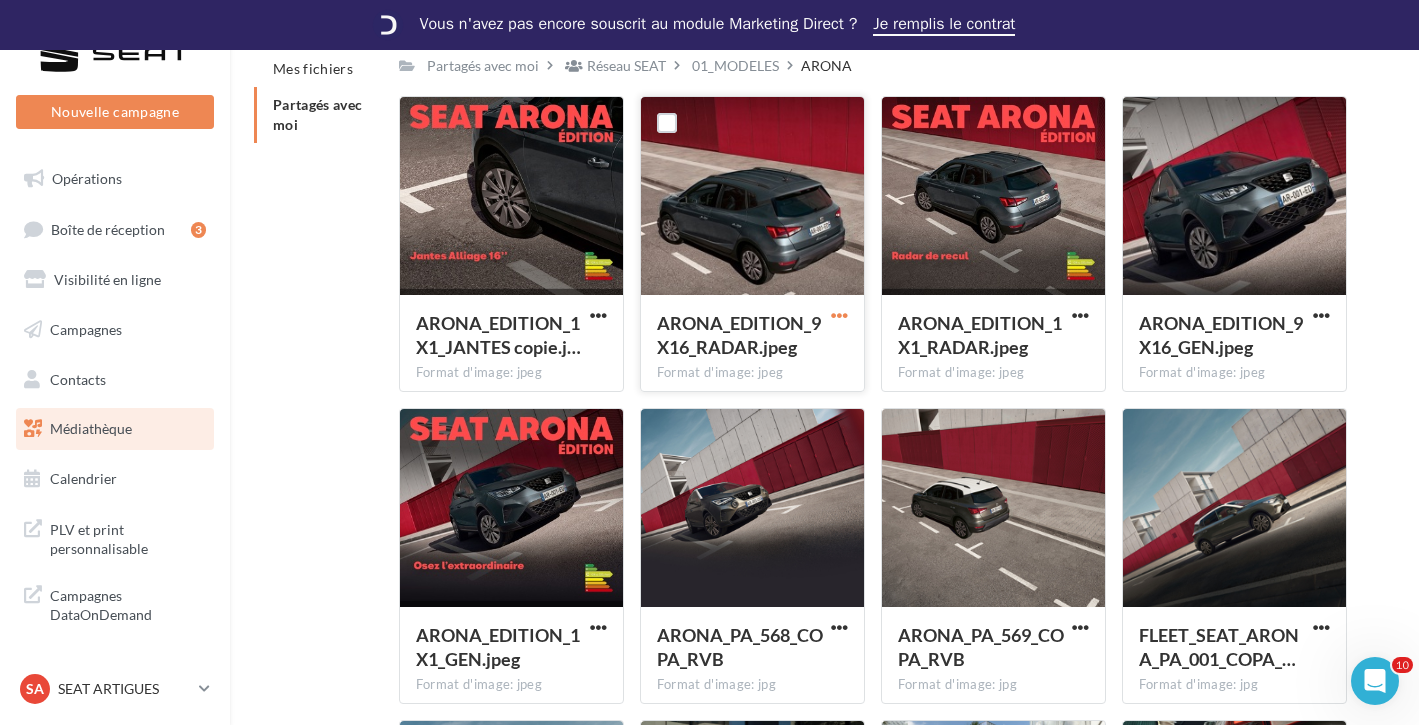click at bounding box center (839, 315) 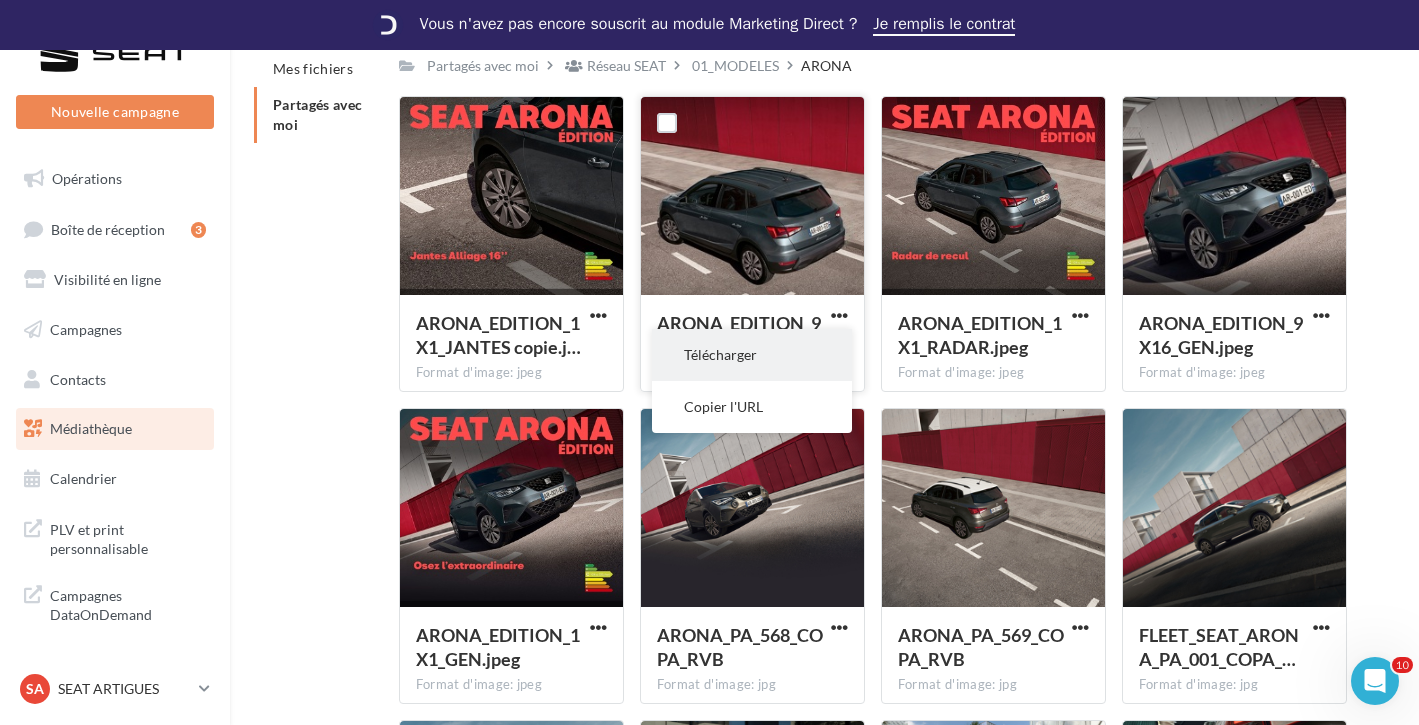 click on "Télécharger" at bounding box center (752, 355) 